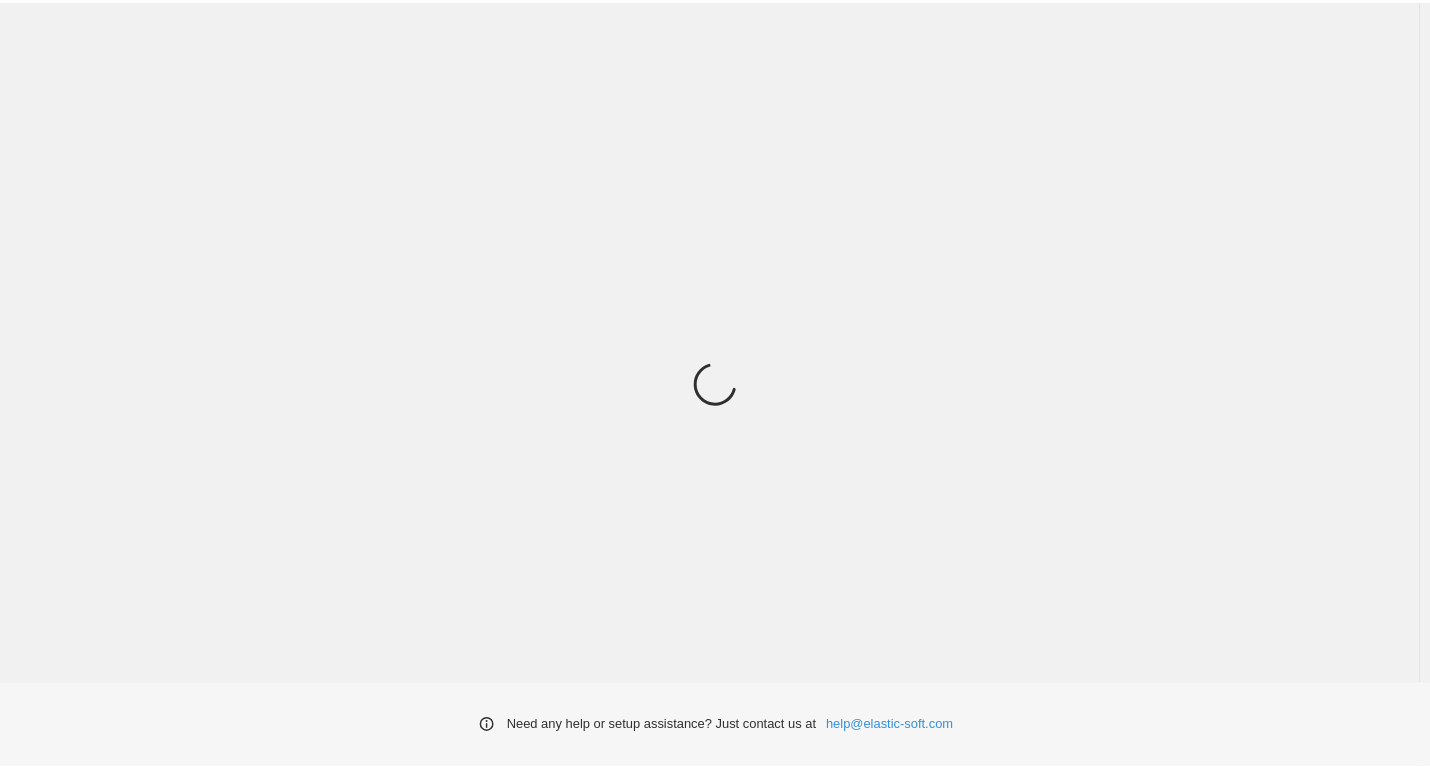 scroll, scrollTop: 0, scrollLeft: 0, axis: both 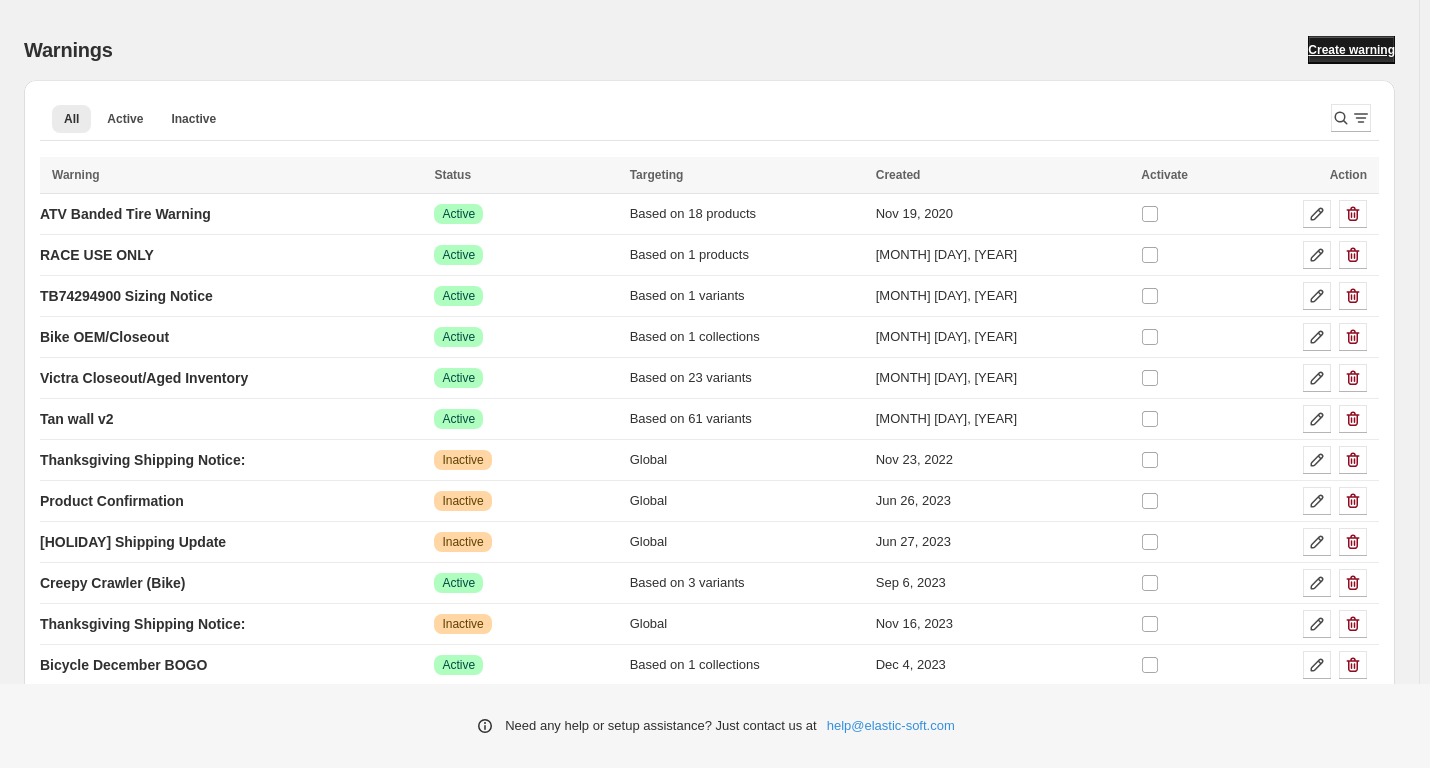 click on "Create warning" at bounding box center [1351, 50] 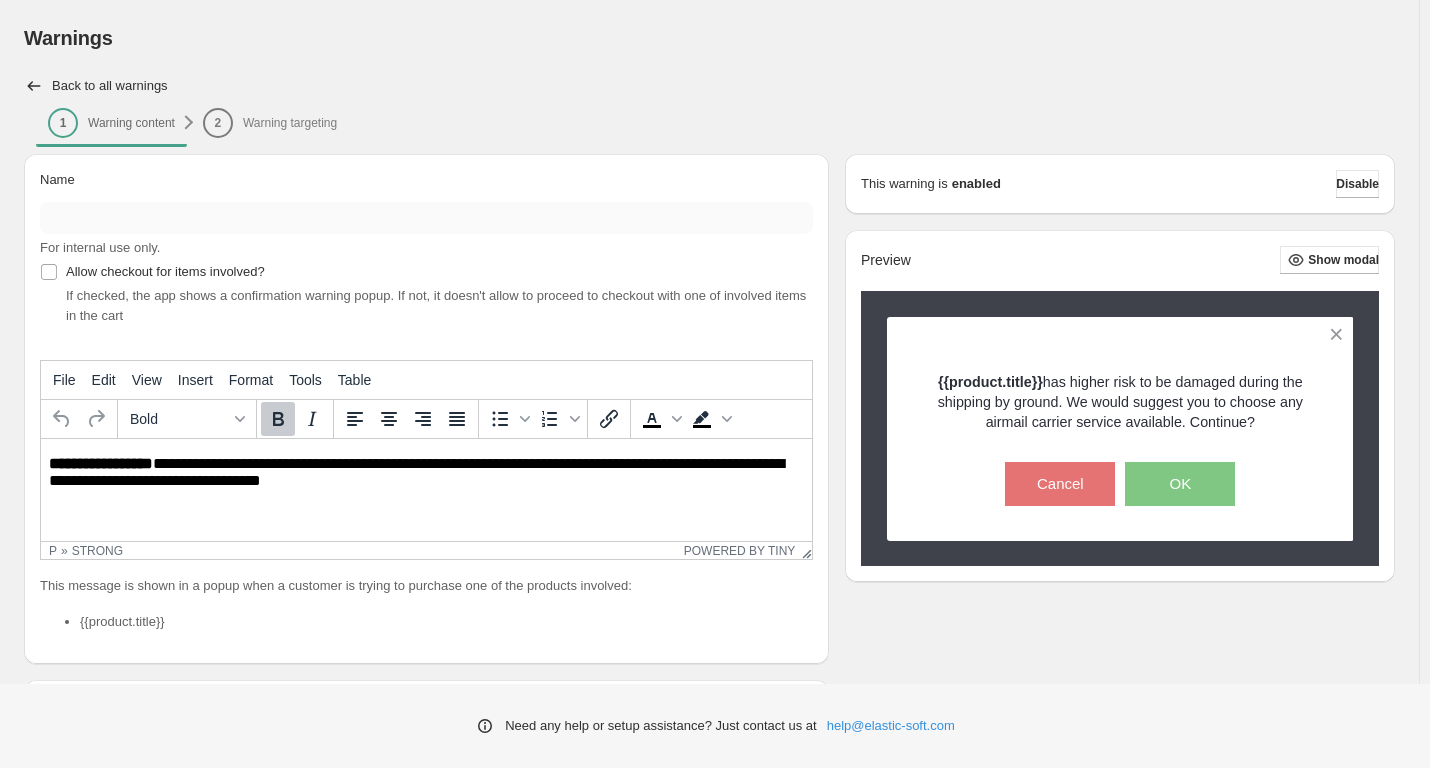 scroll, scrollTop: 0, scrollLeft: 0, axis: both 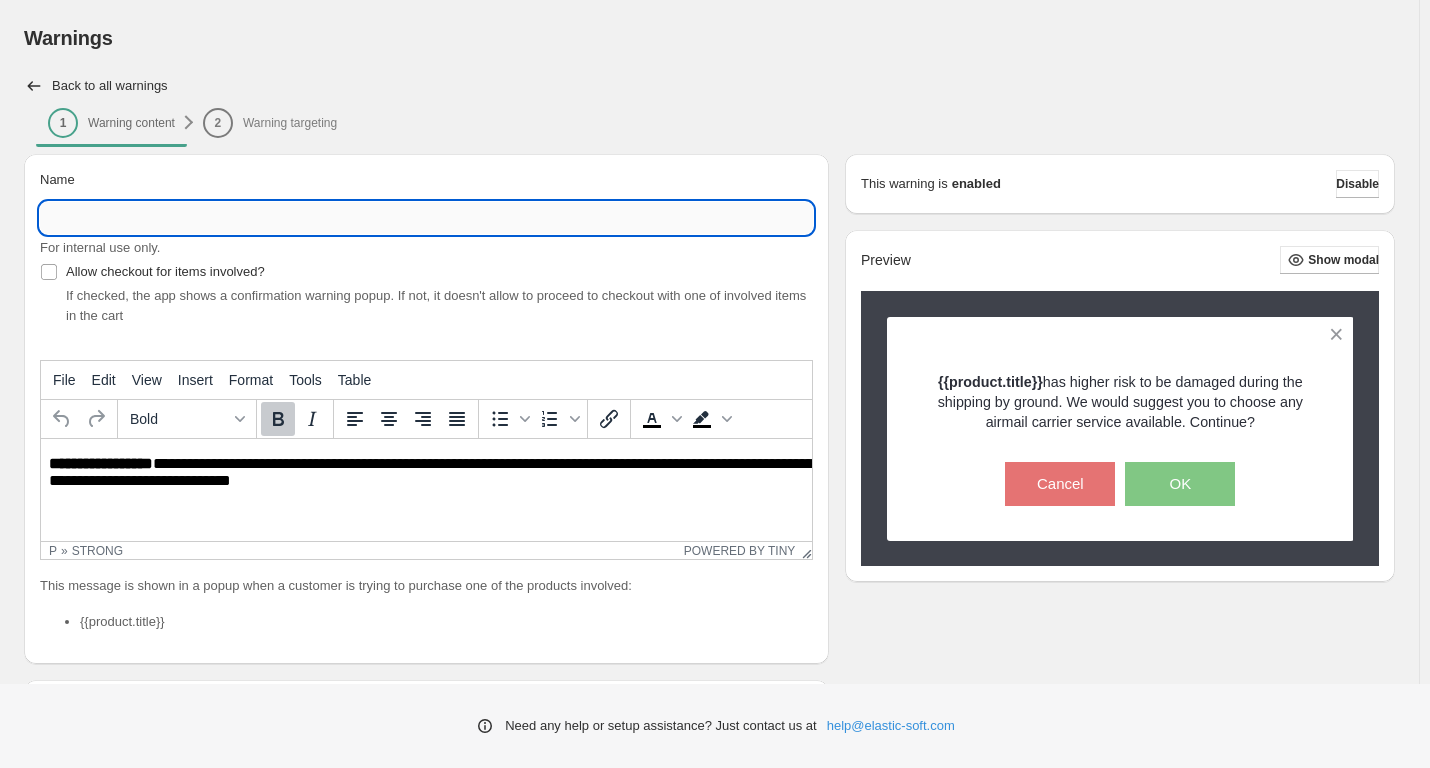 click on "Name" at bounding box center [426, 218] 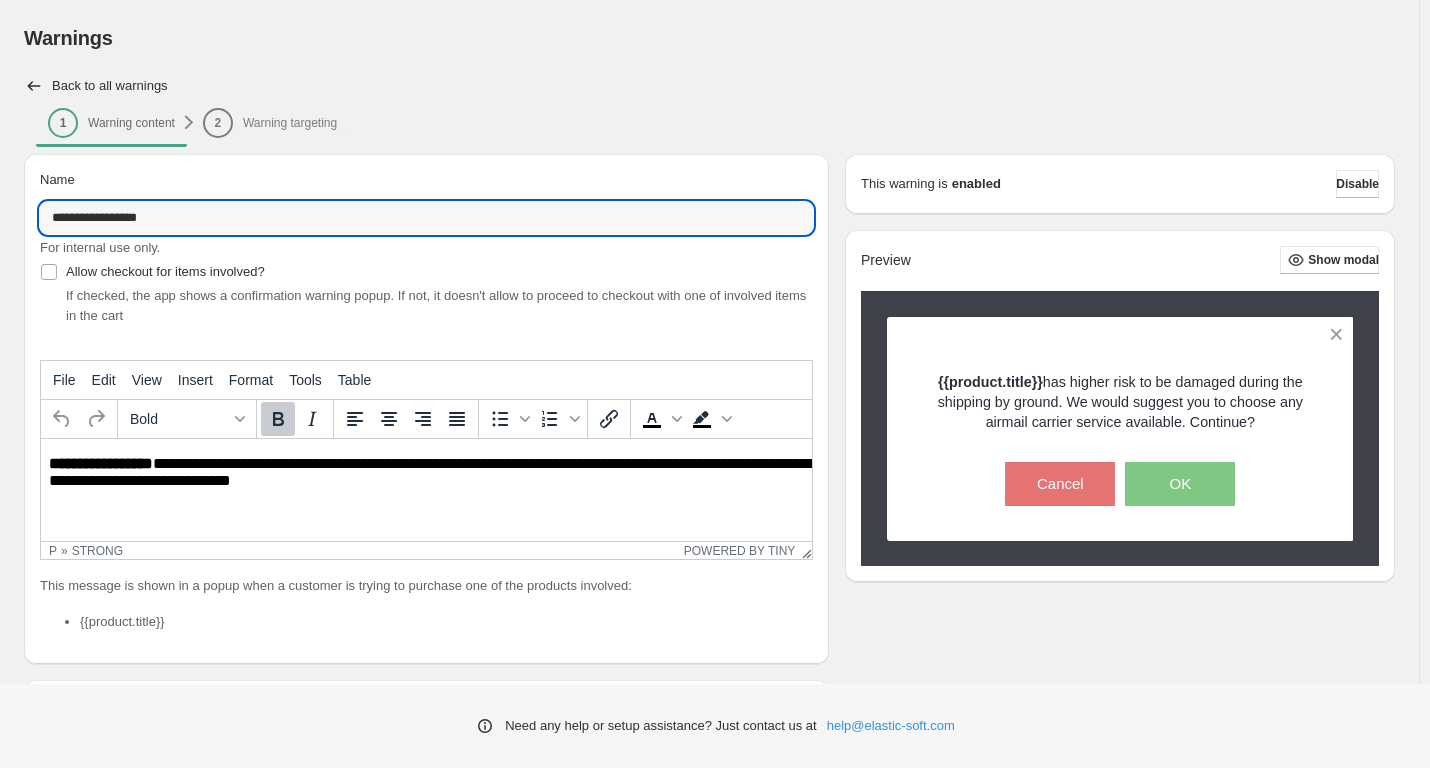 type on "**********" 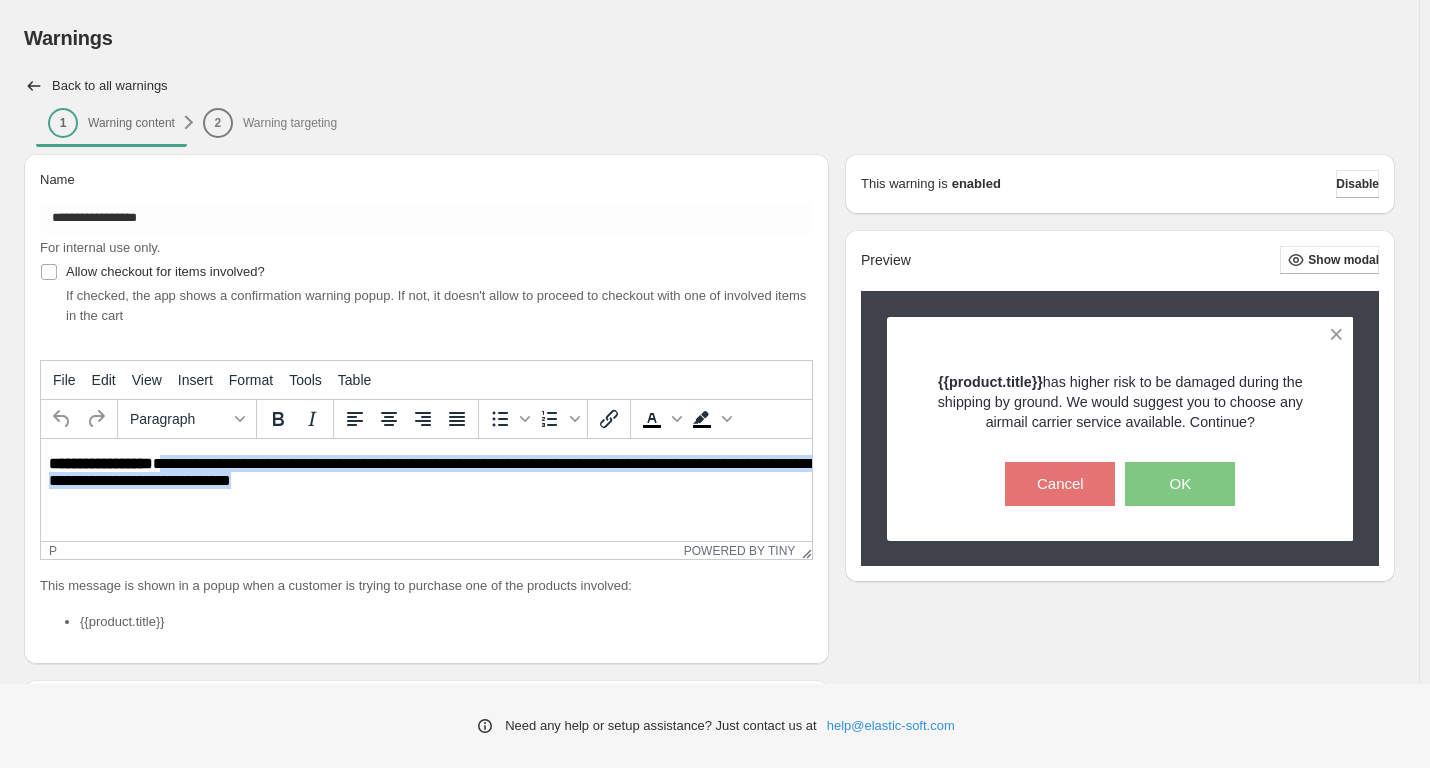 drag, startPoint x: 163, startPoint y: 467, endPoint x: 324, endPoint y: 484, distance: 161.89503 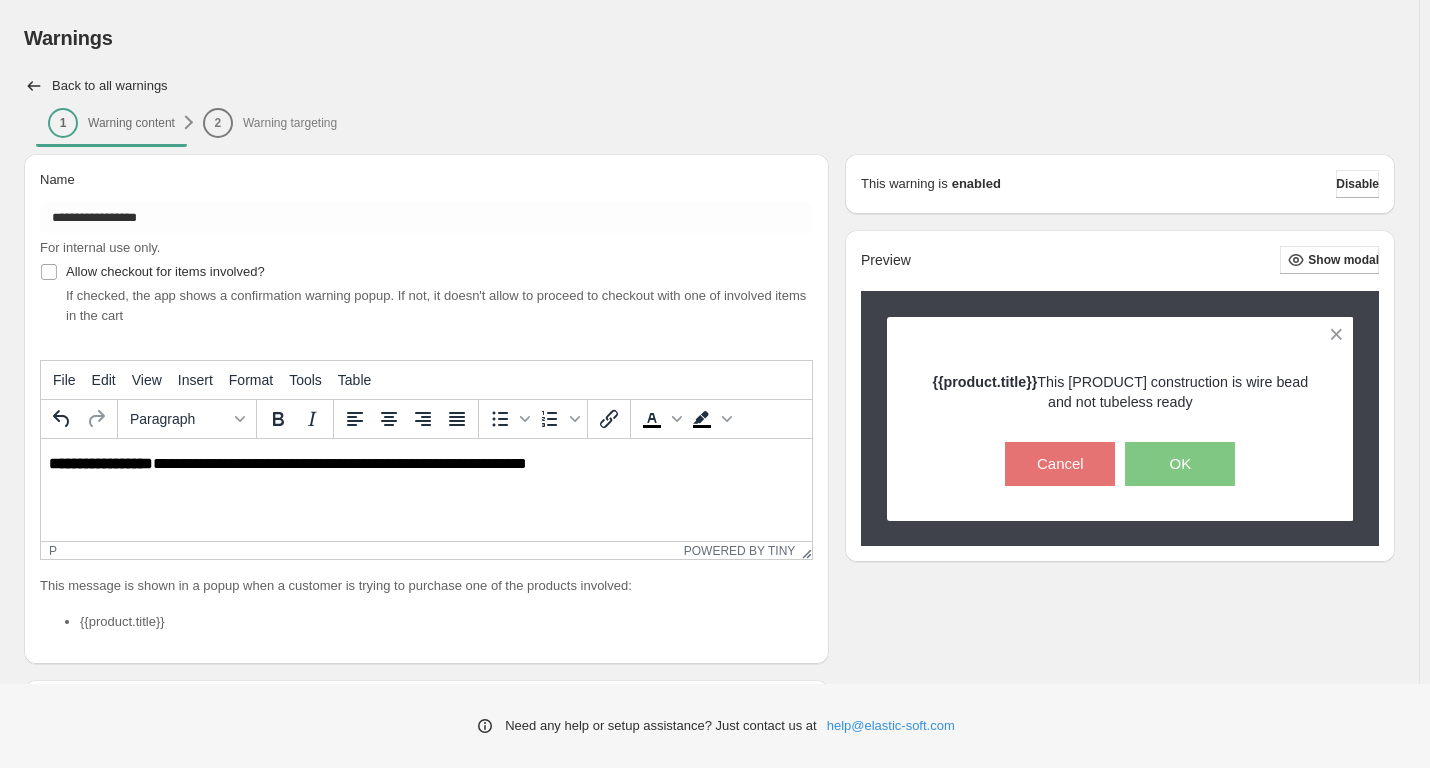 click on "**********" at bounding box center [431, 464] 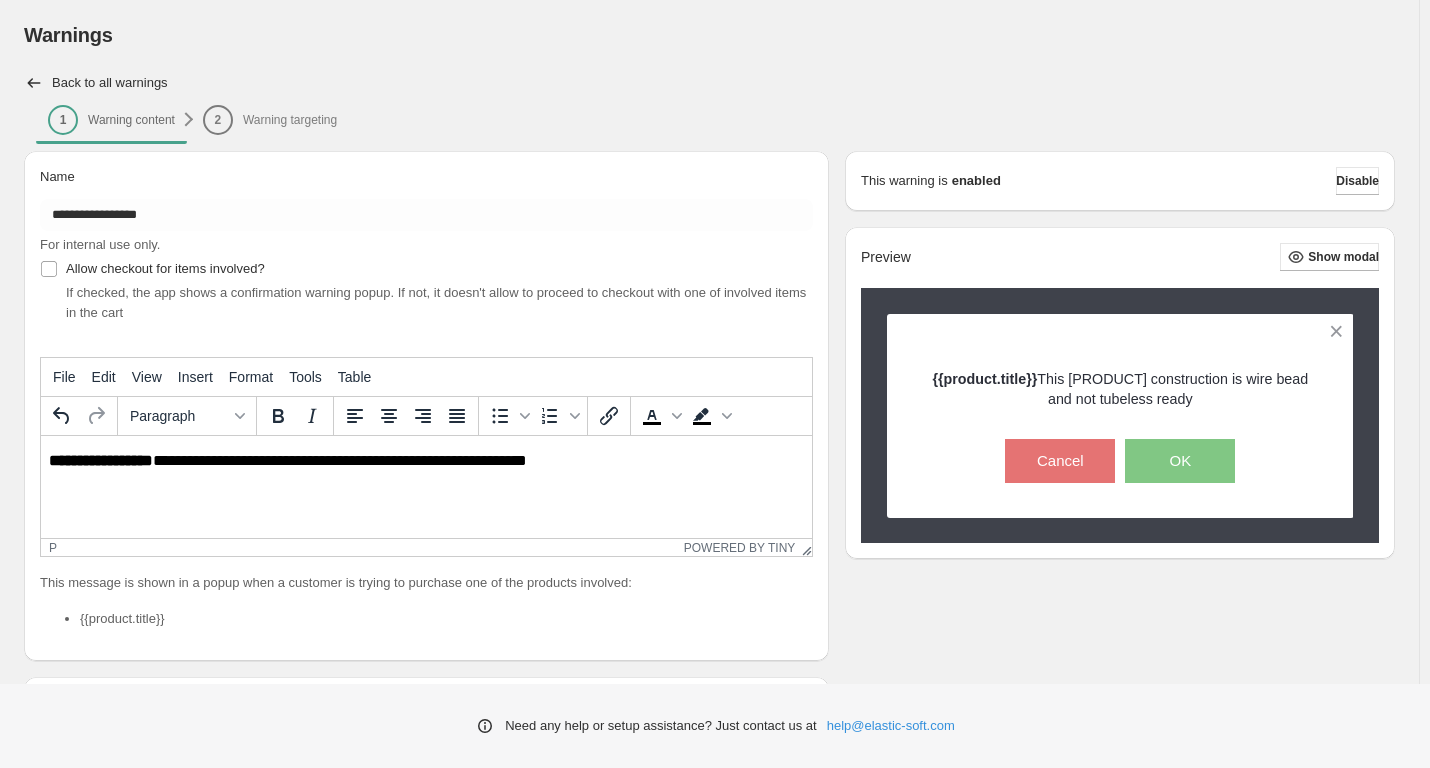 scroll, scrollTop: 0, scrollLeft: 0, axis: both 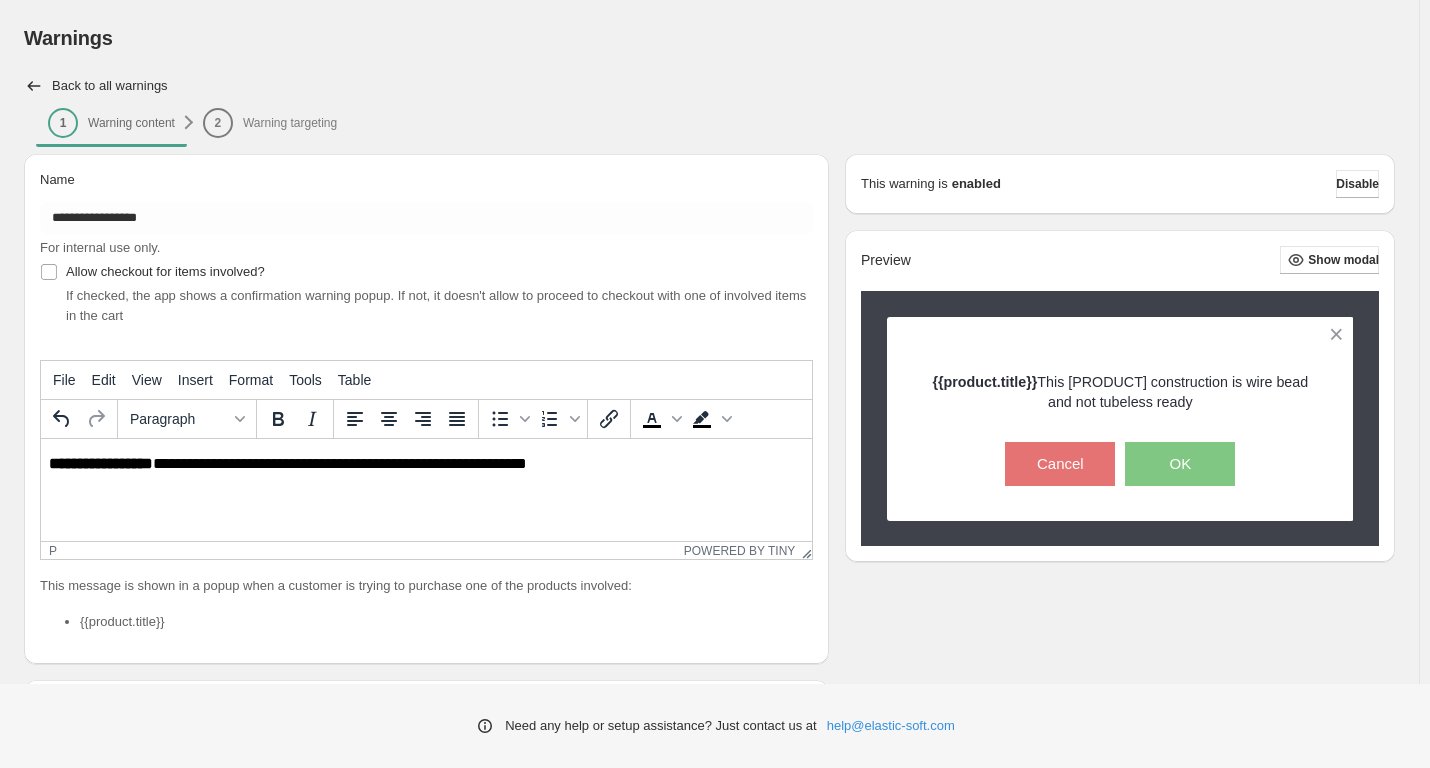 click on "2 Warning targeting" at bounding box center [270, 122] 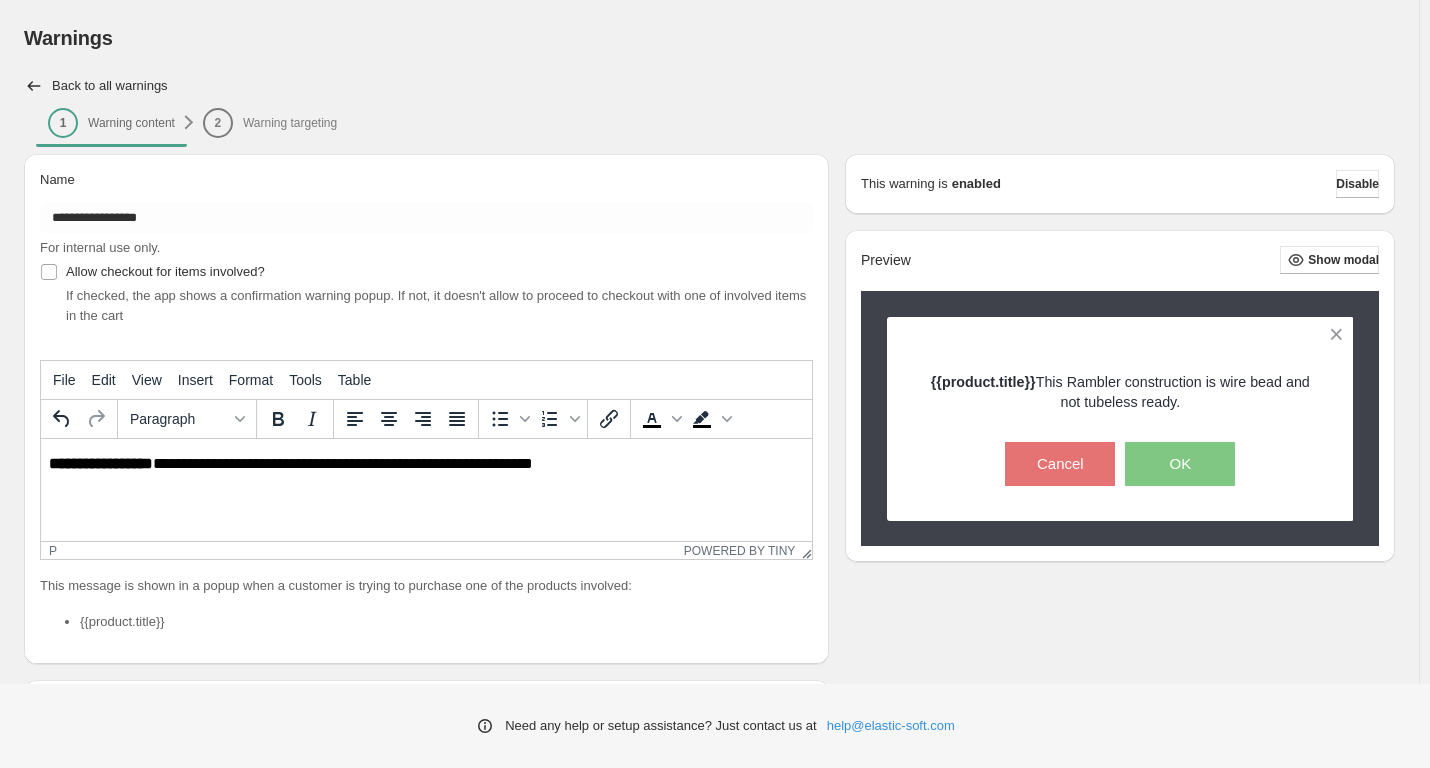 click on "1 Warning content" at bounding box center [111, 122] 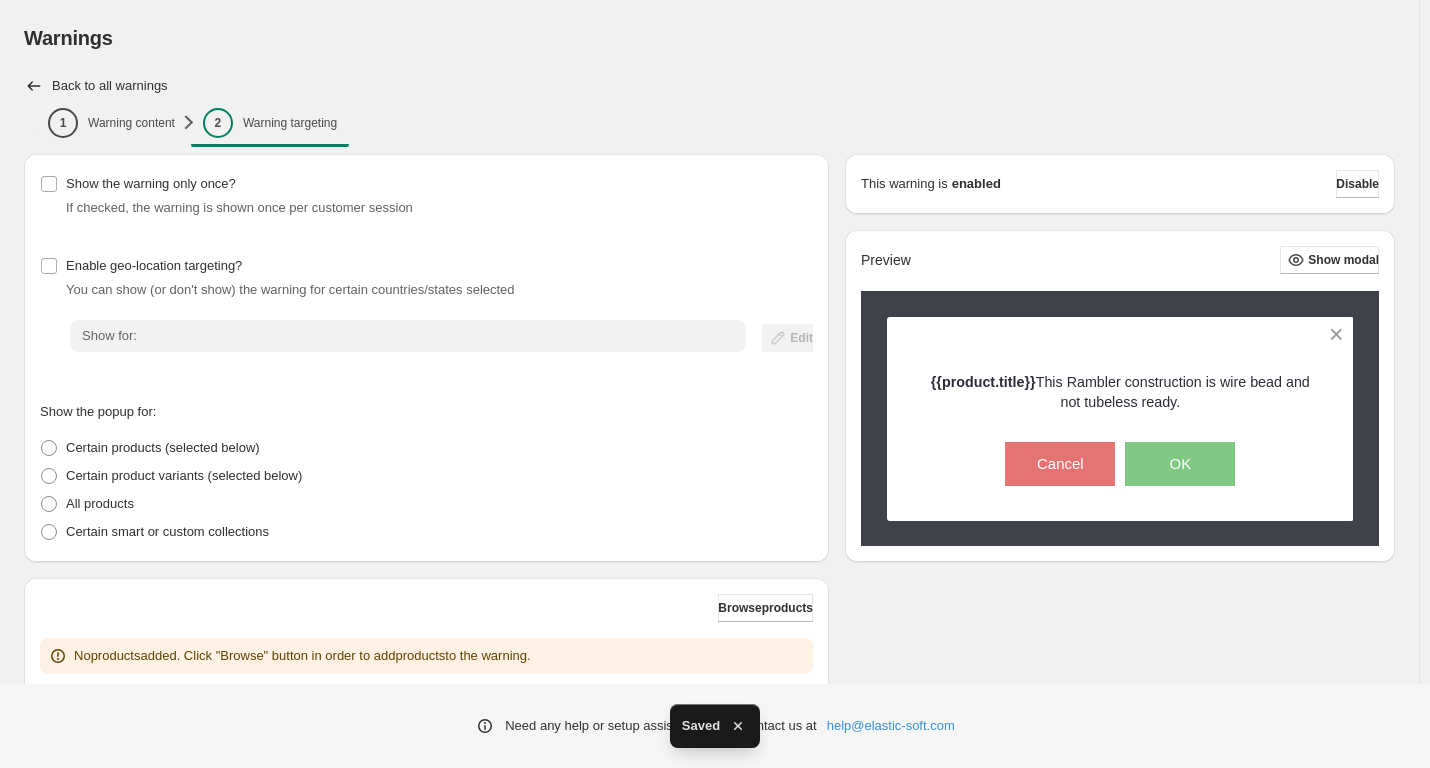 click on "2 Warning targeting" at bounding box center (270, 123) 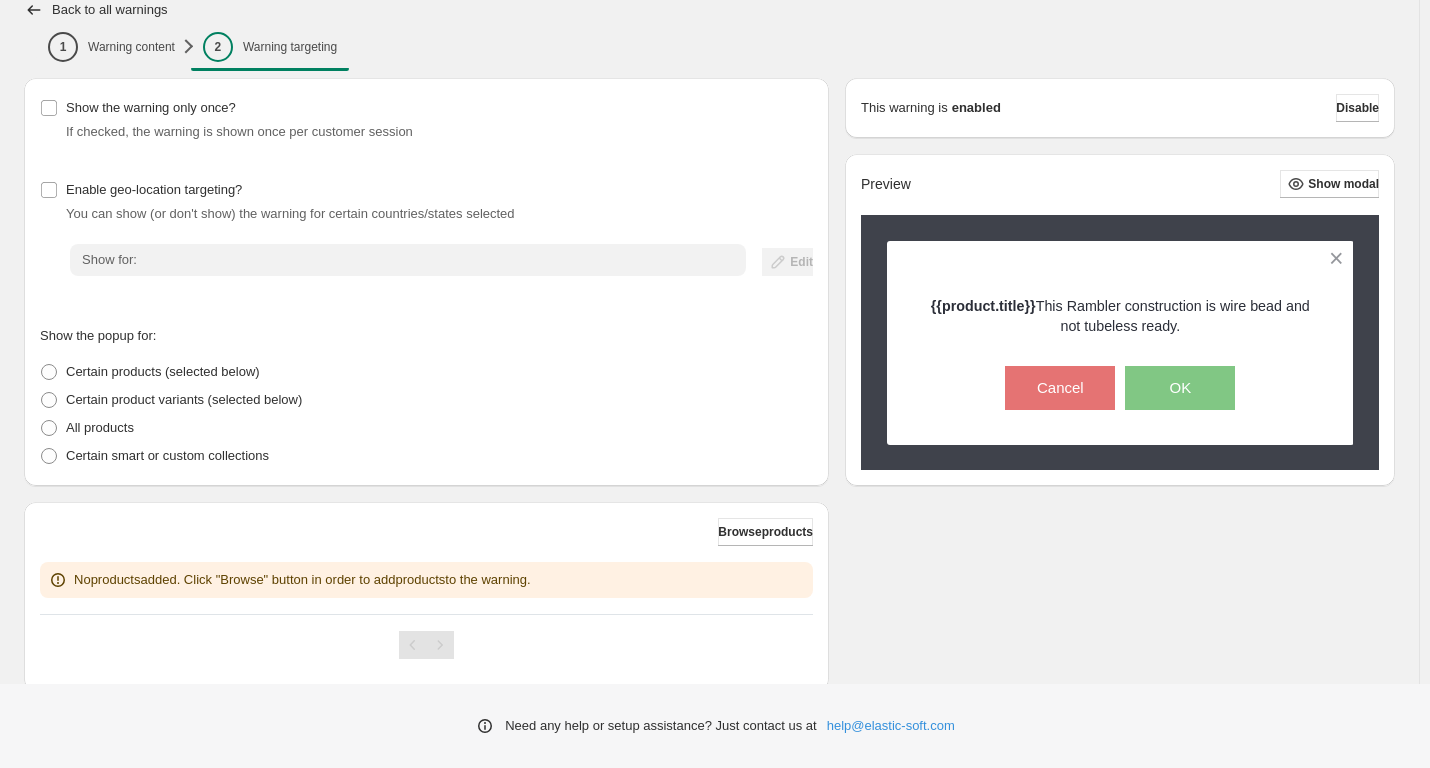 scroll, scrollTop: 129, scrollLeft: 0, axis: vertical 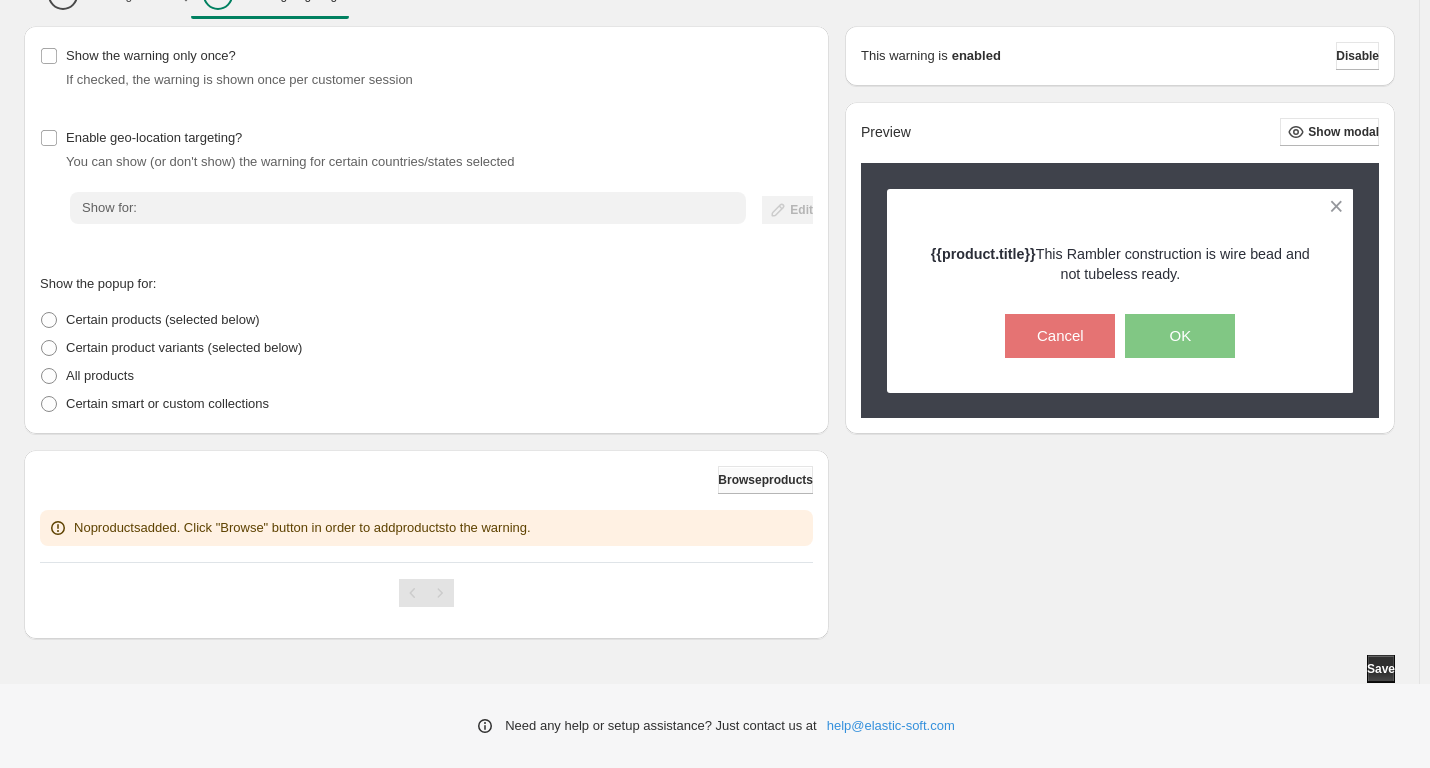 click on "Browse  products" at bounding box center [765, 480] 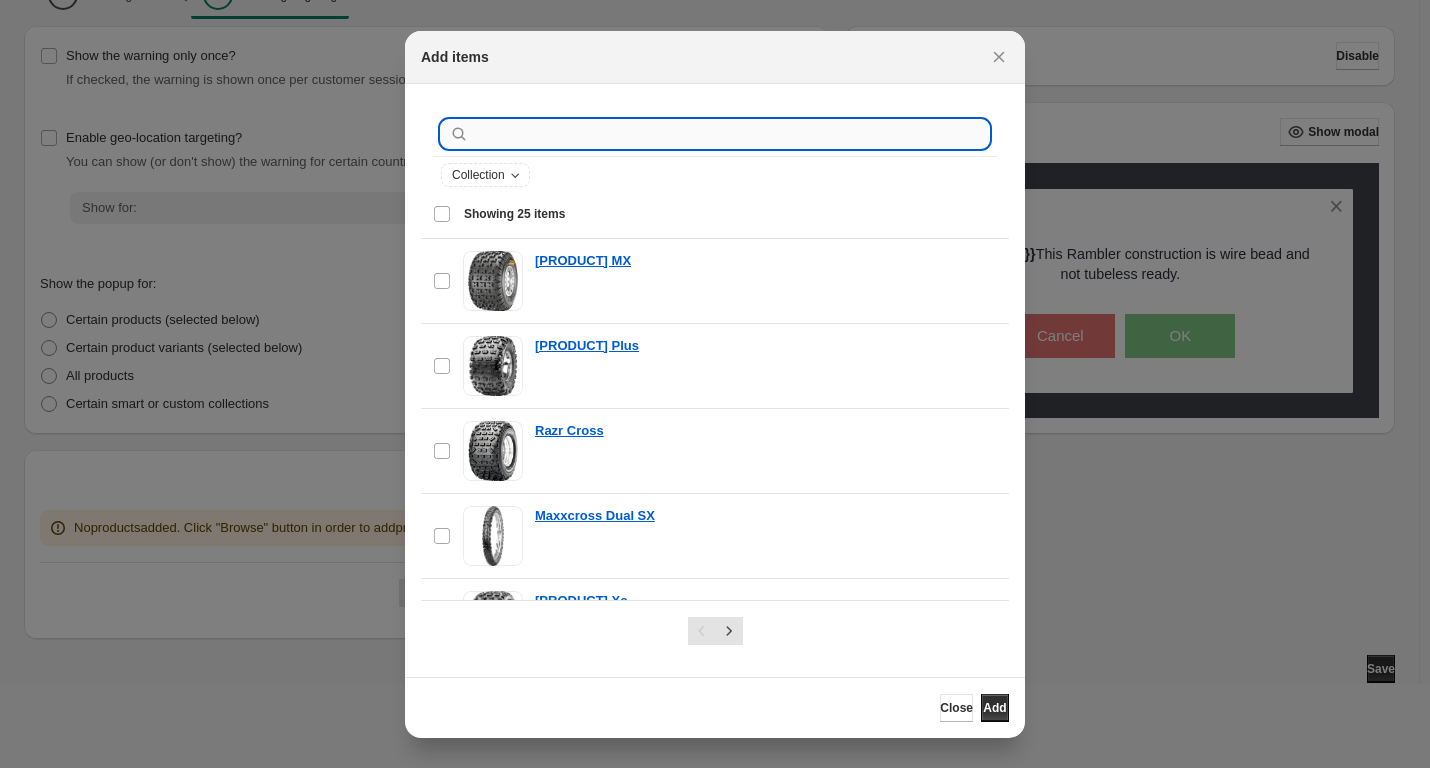 paste on "**********" 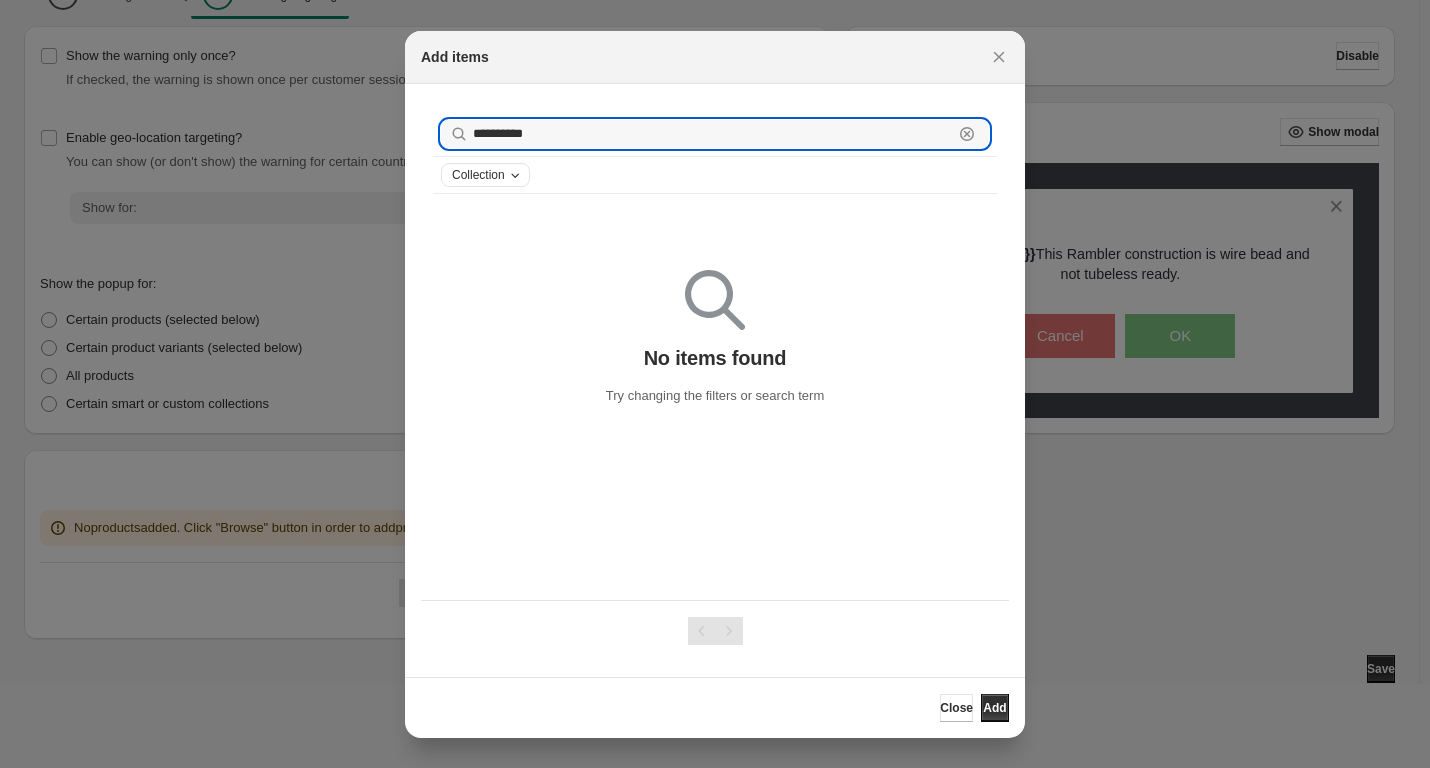 type on "**********" 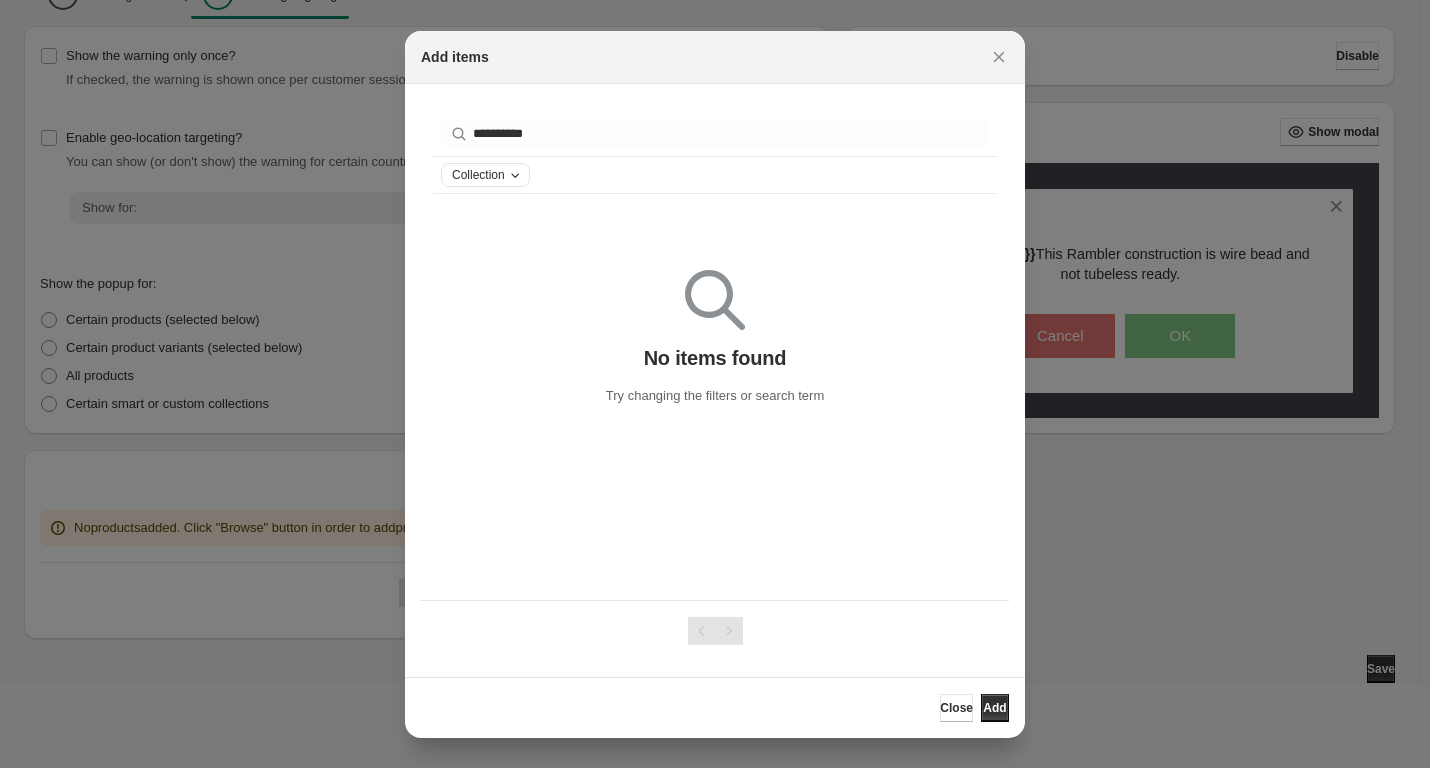 click 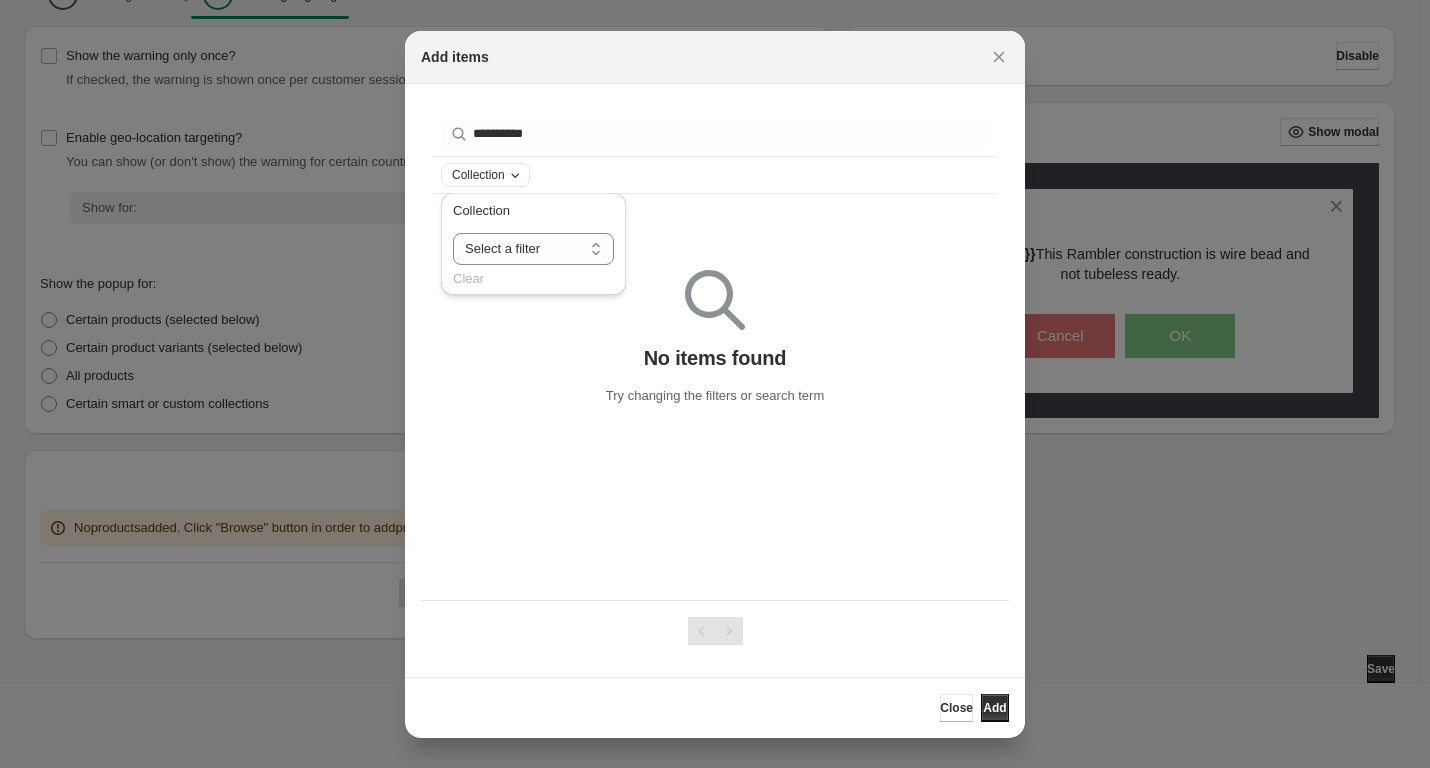 click 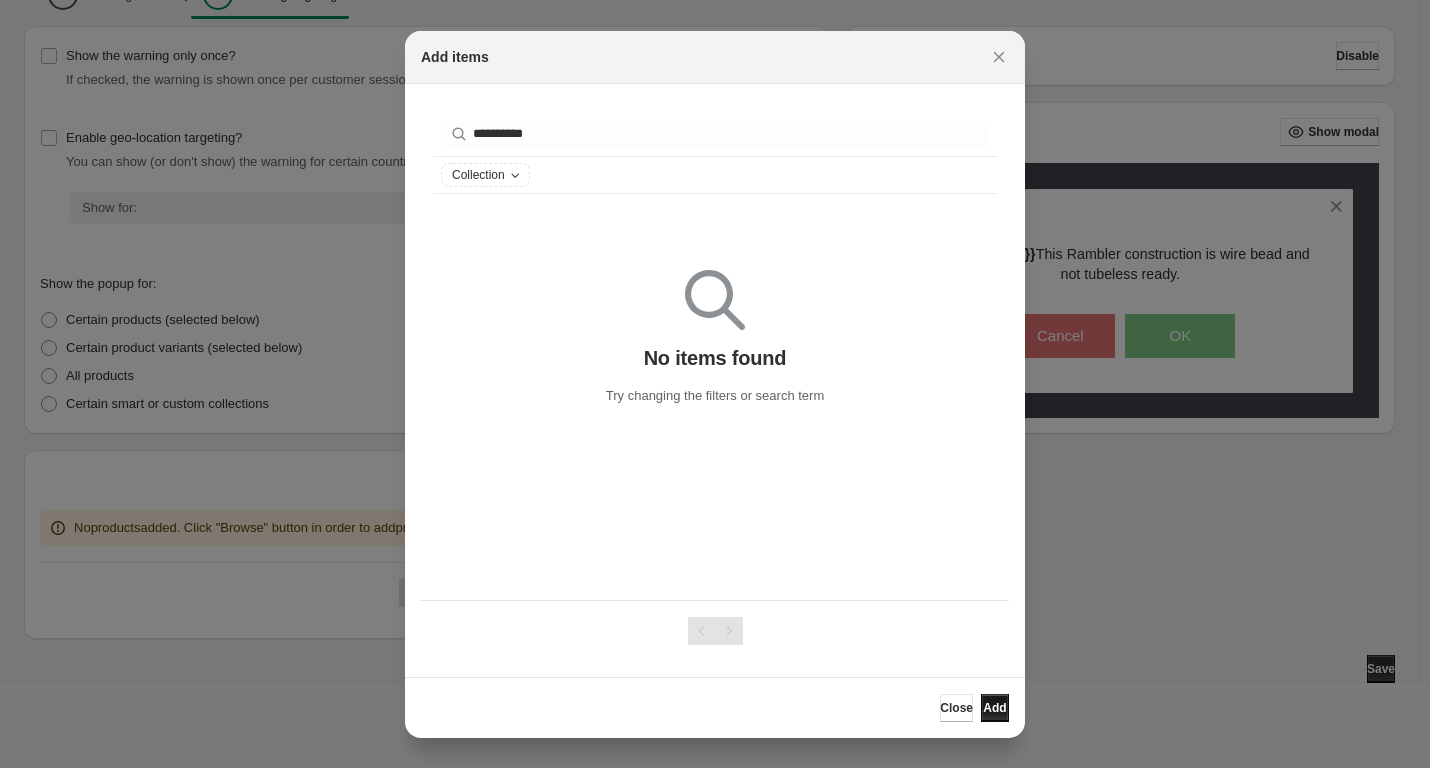 click on "Add" at bounding box center [994, 708] 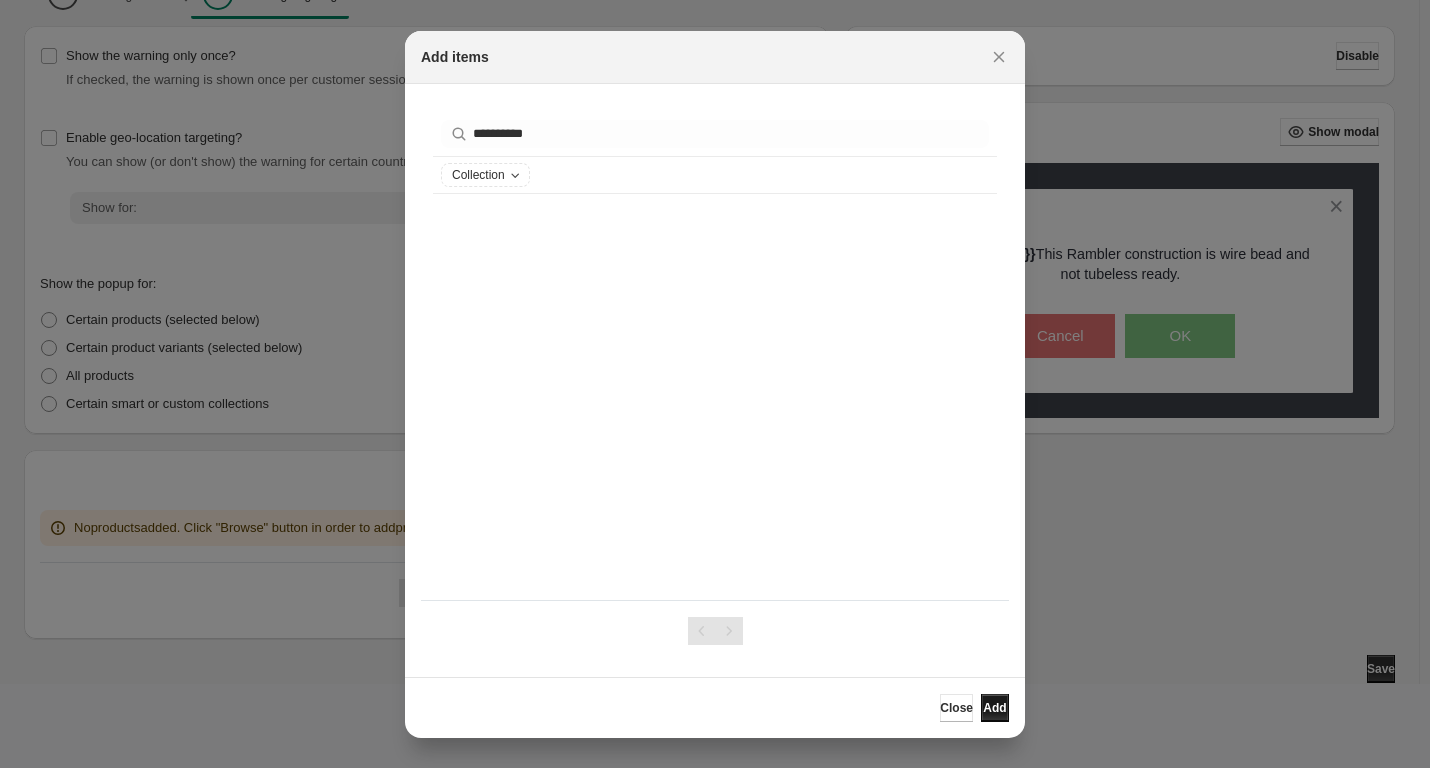 scroll, scrollTop: 109, scrollLeft: 0, axis: vertical 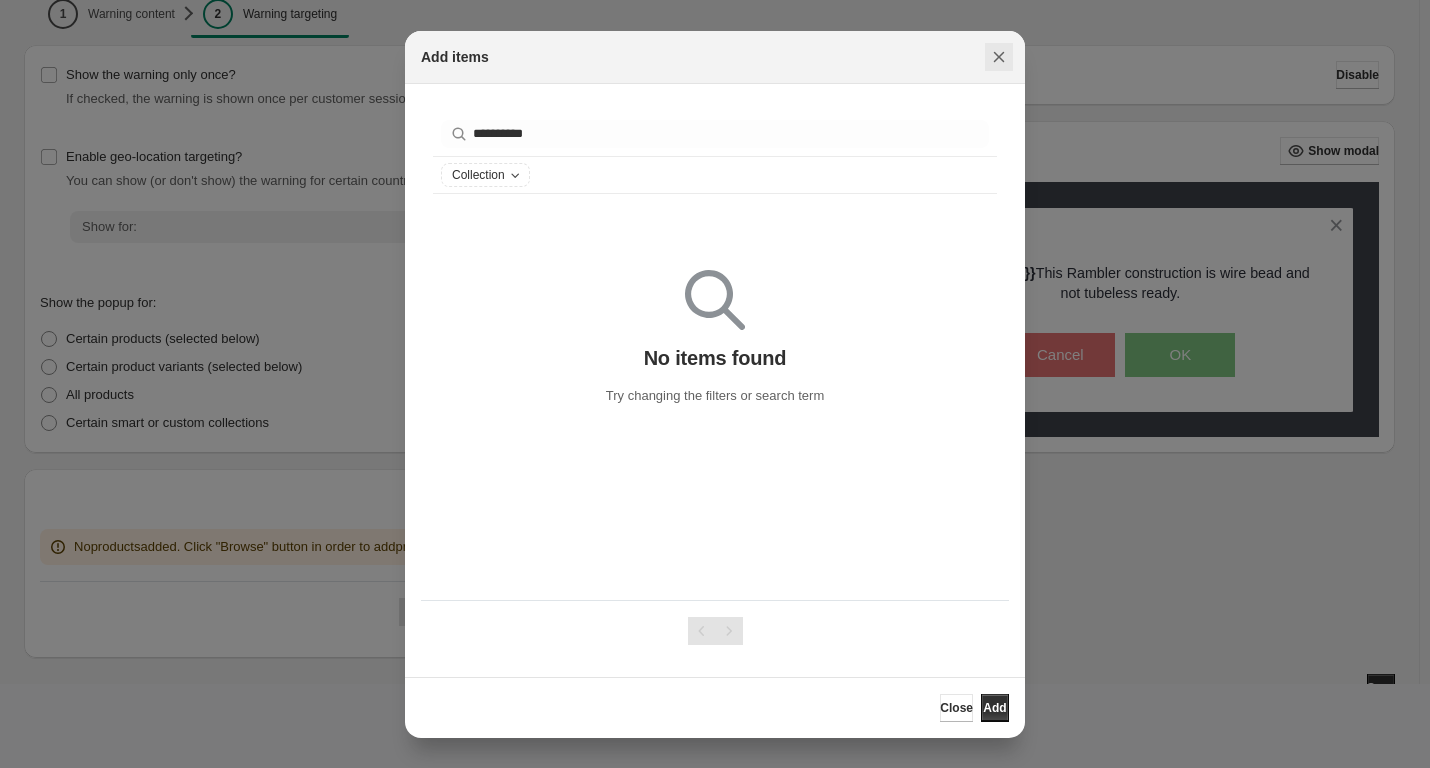 click 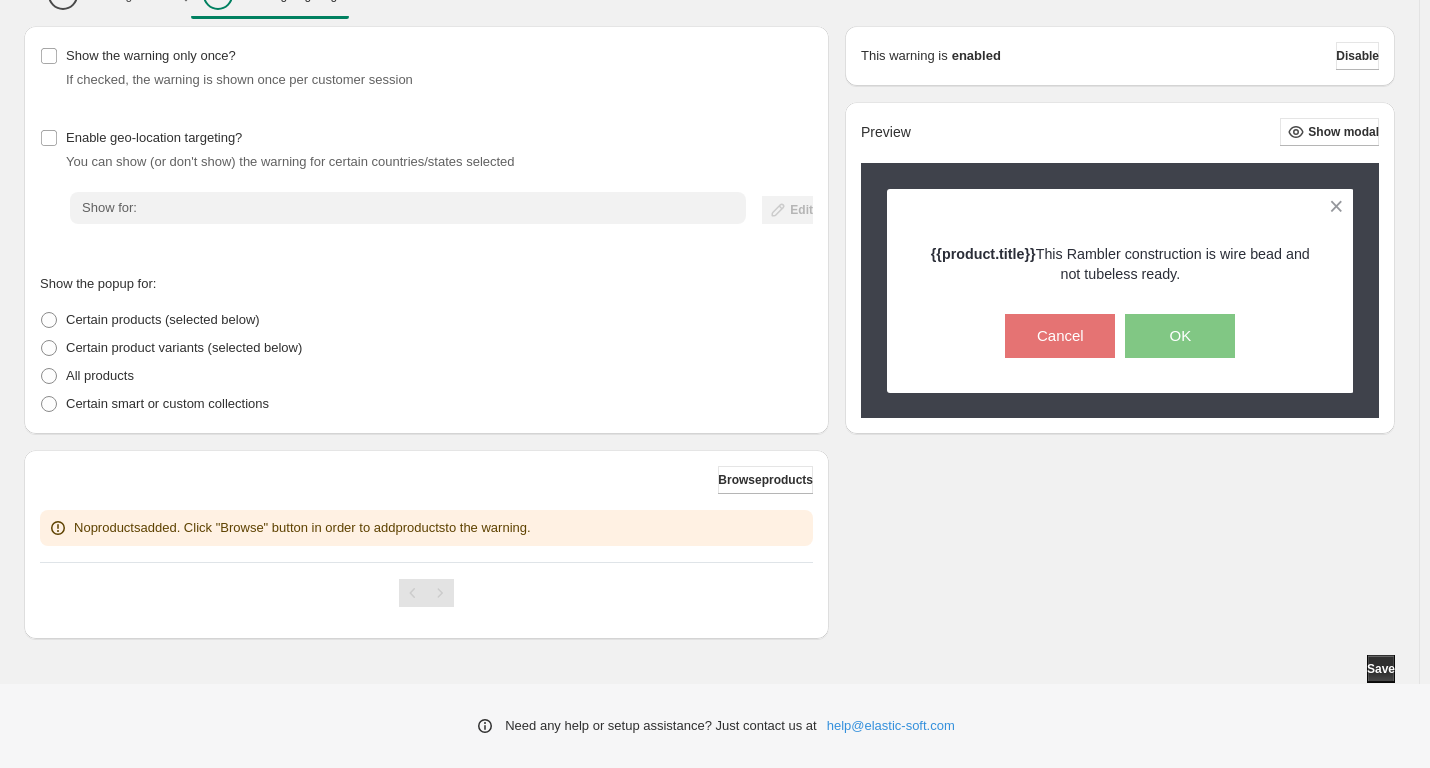 scroll, scrollTop: 29, scrollLeft: 0, axis: vertical 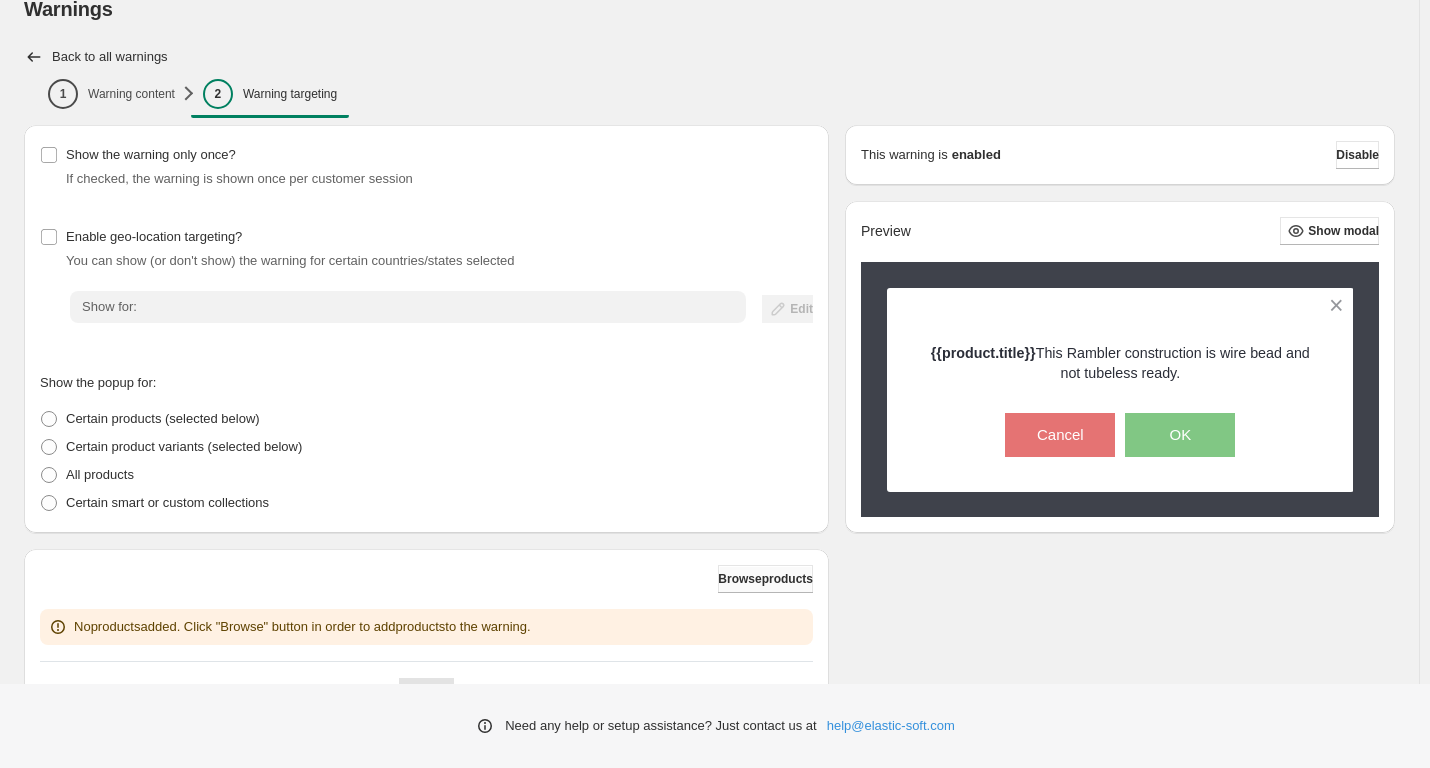 click on "Browse  products" at bounding box center (765, 579) 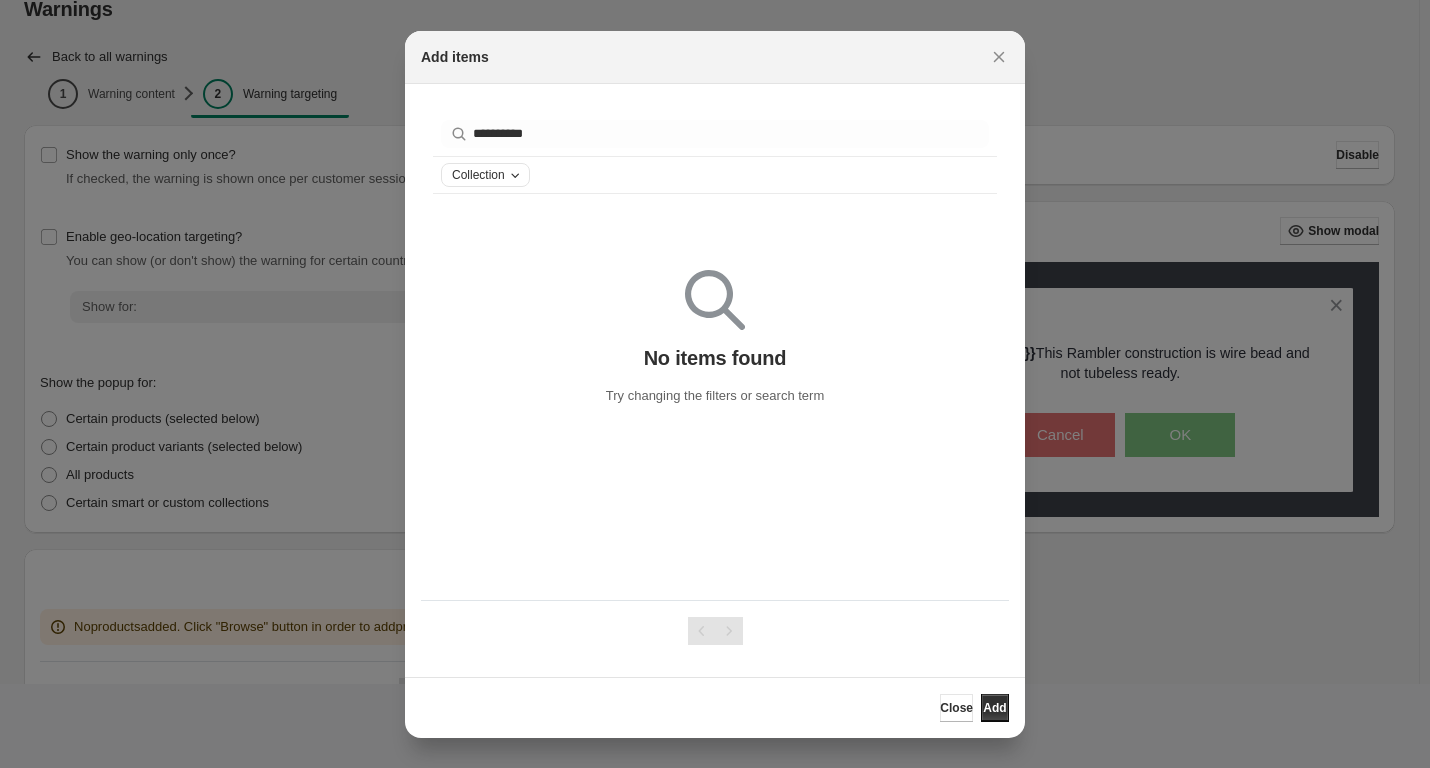 click 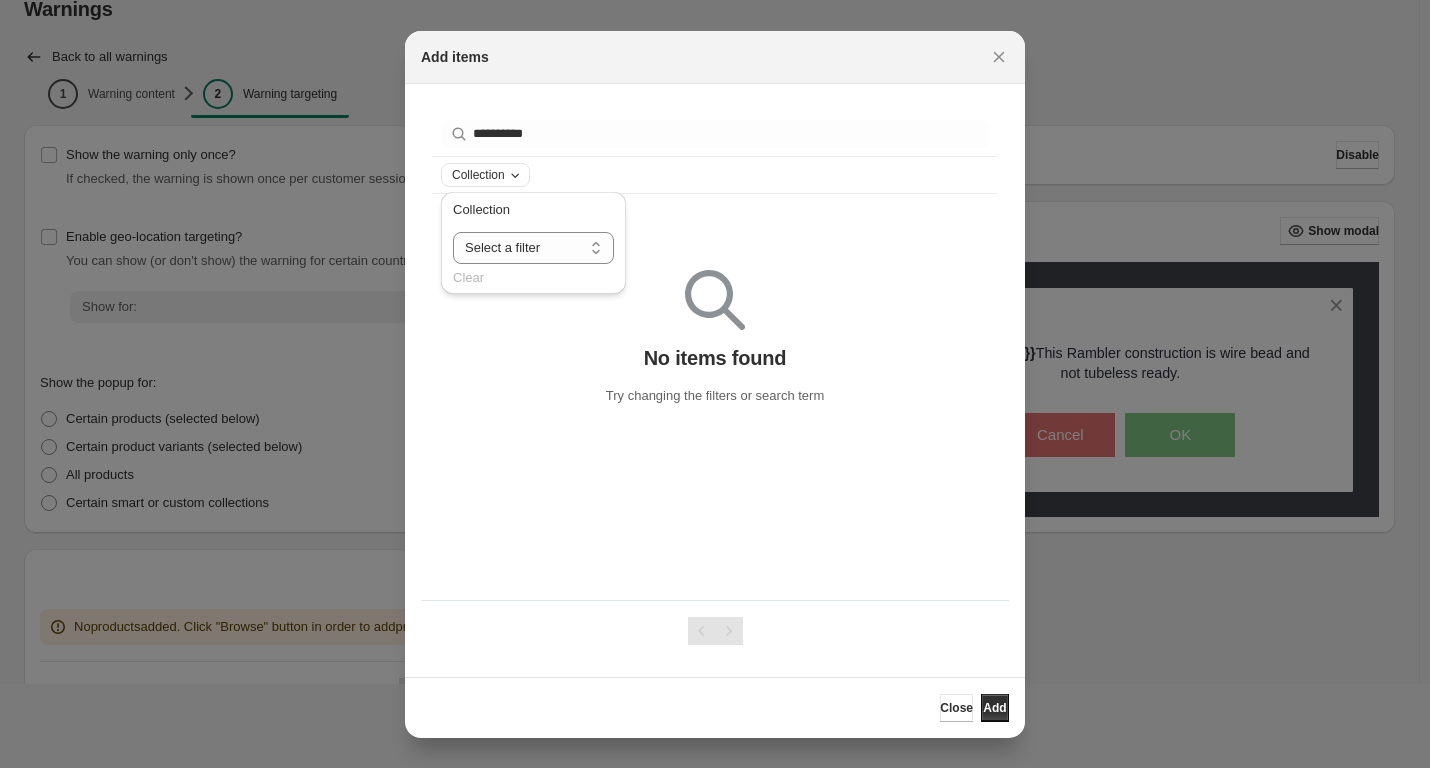 click on "Collection" at bounding box center (487, 175) 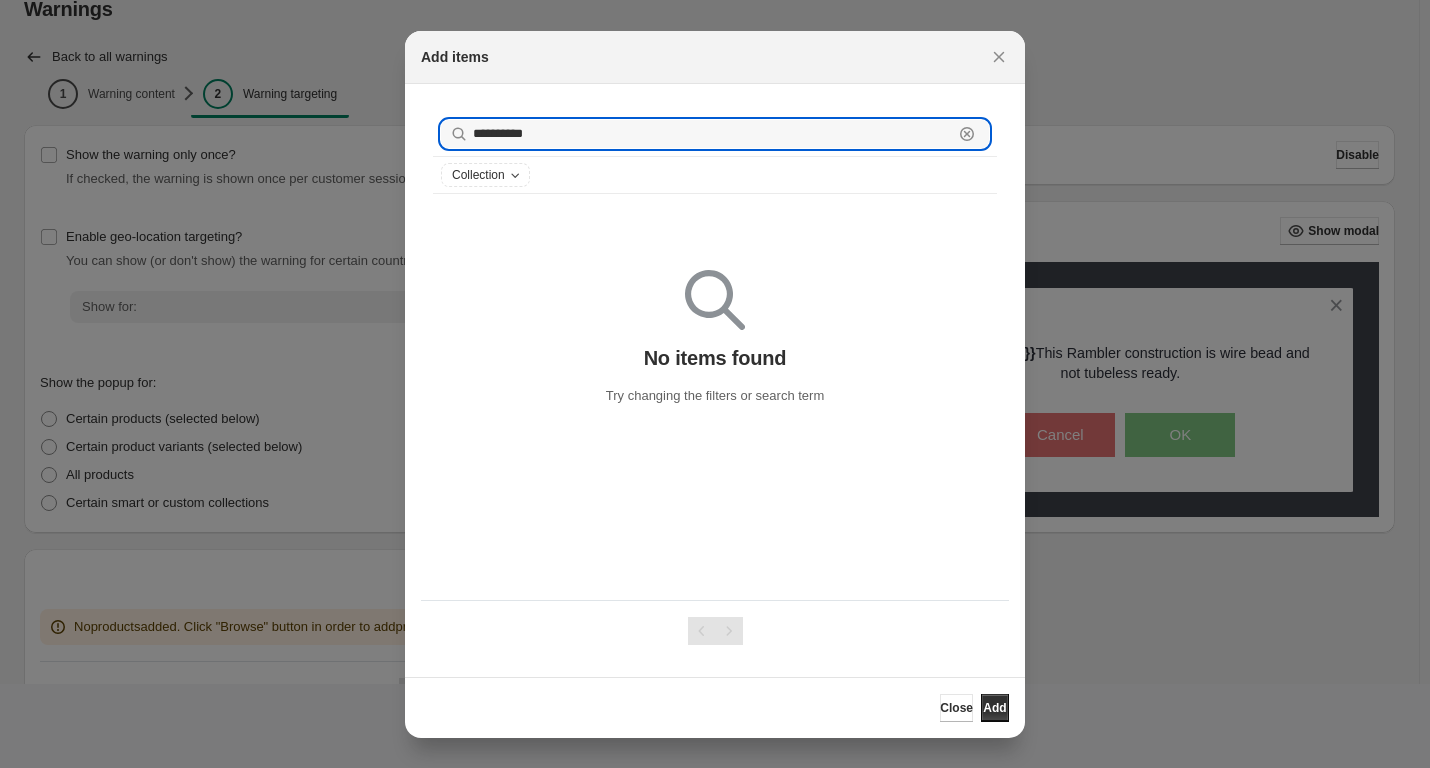 drag, startPoint x: 547, startPoint y: 132, endPoint x: 416, endPoint y: 153, distance: 132.67253 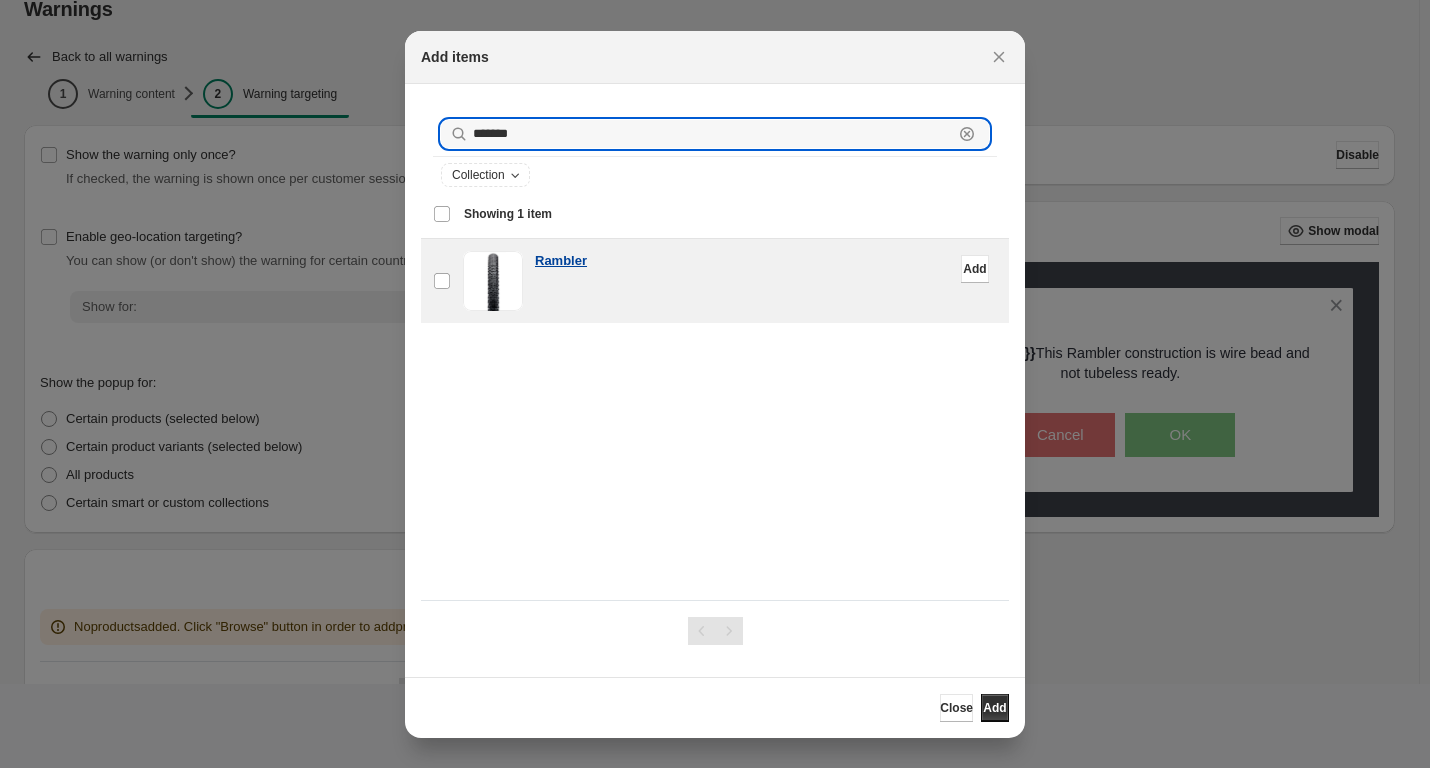 type on "*******" 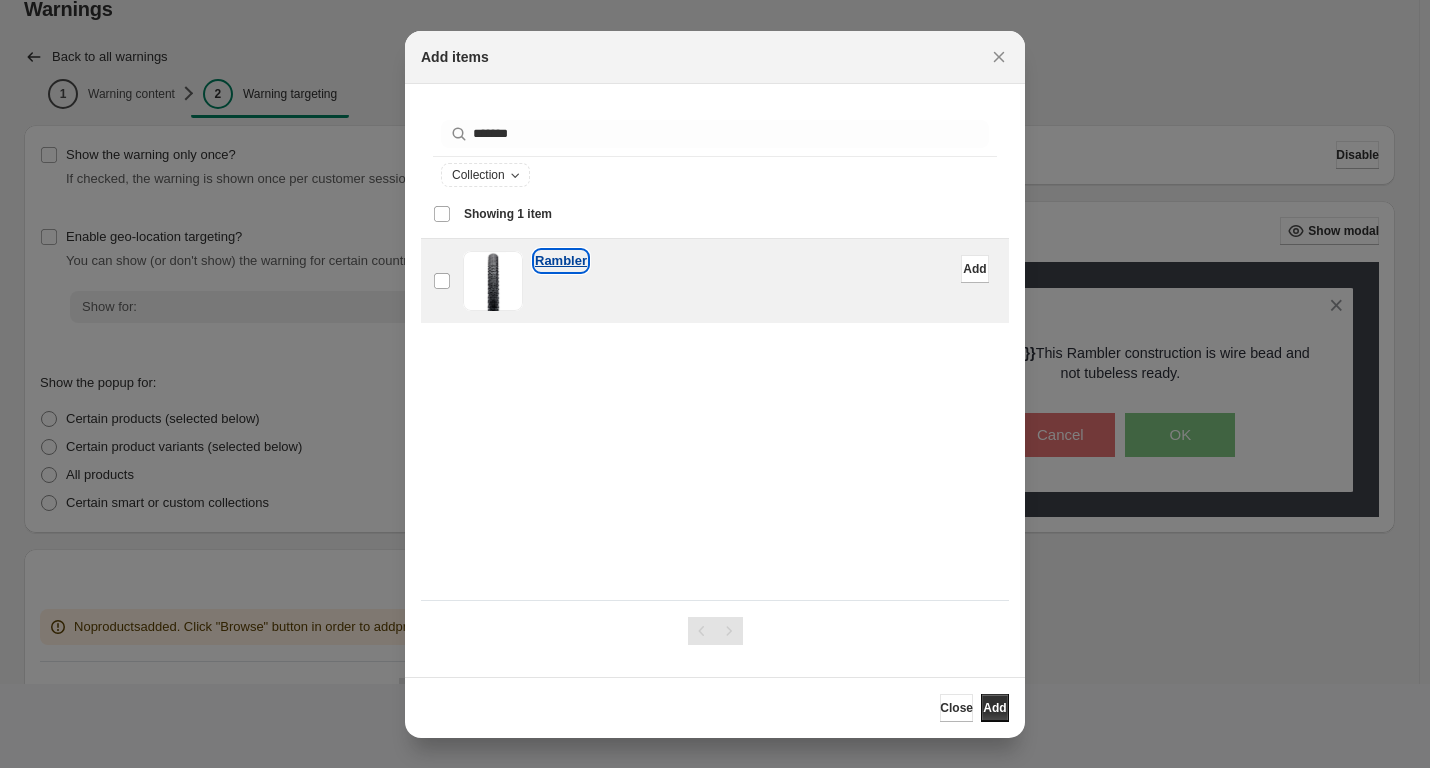 click on "Rambler" at bounding box center (561, 261) 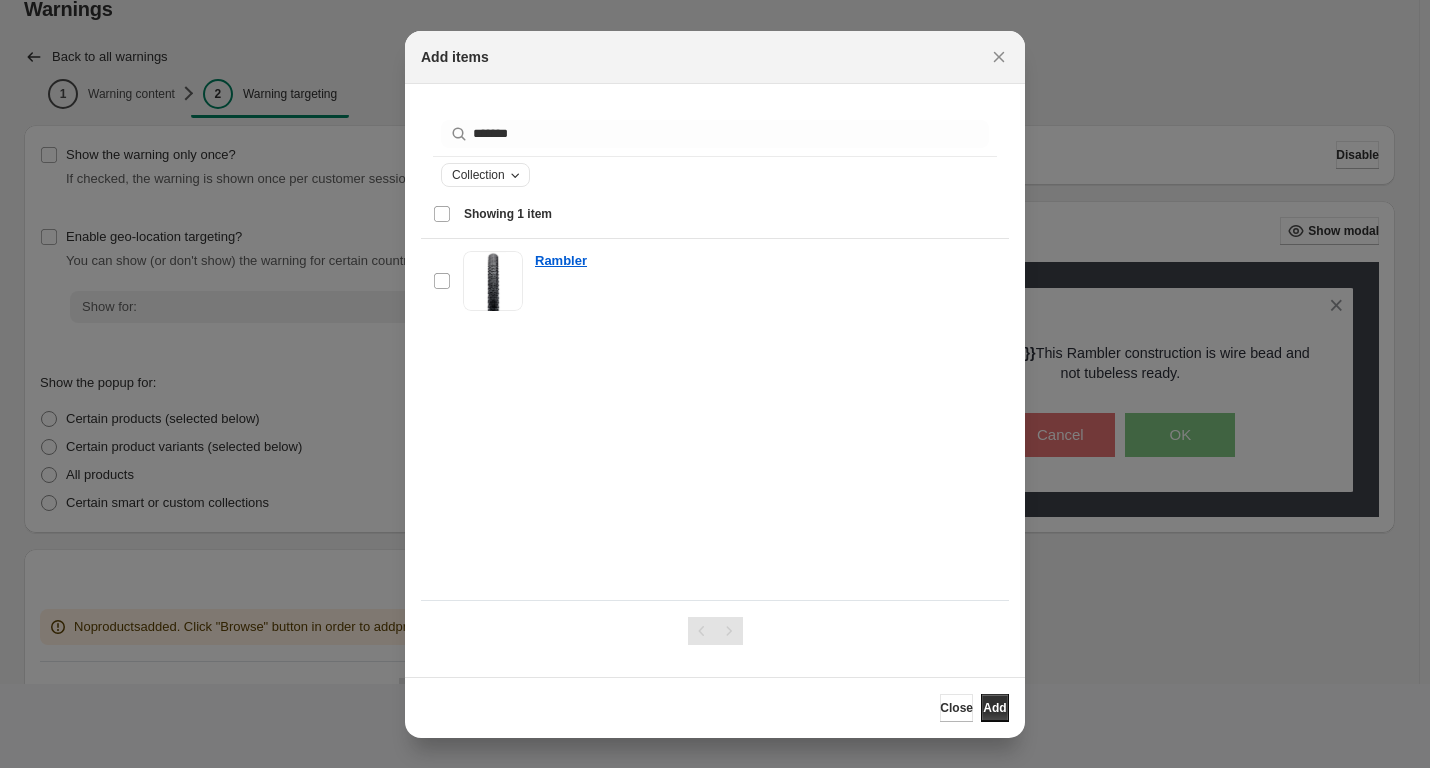 click 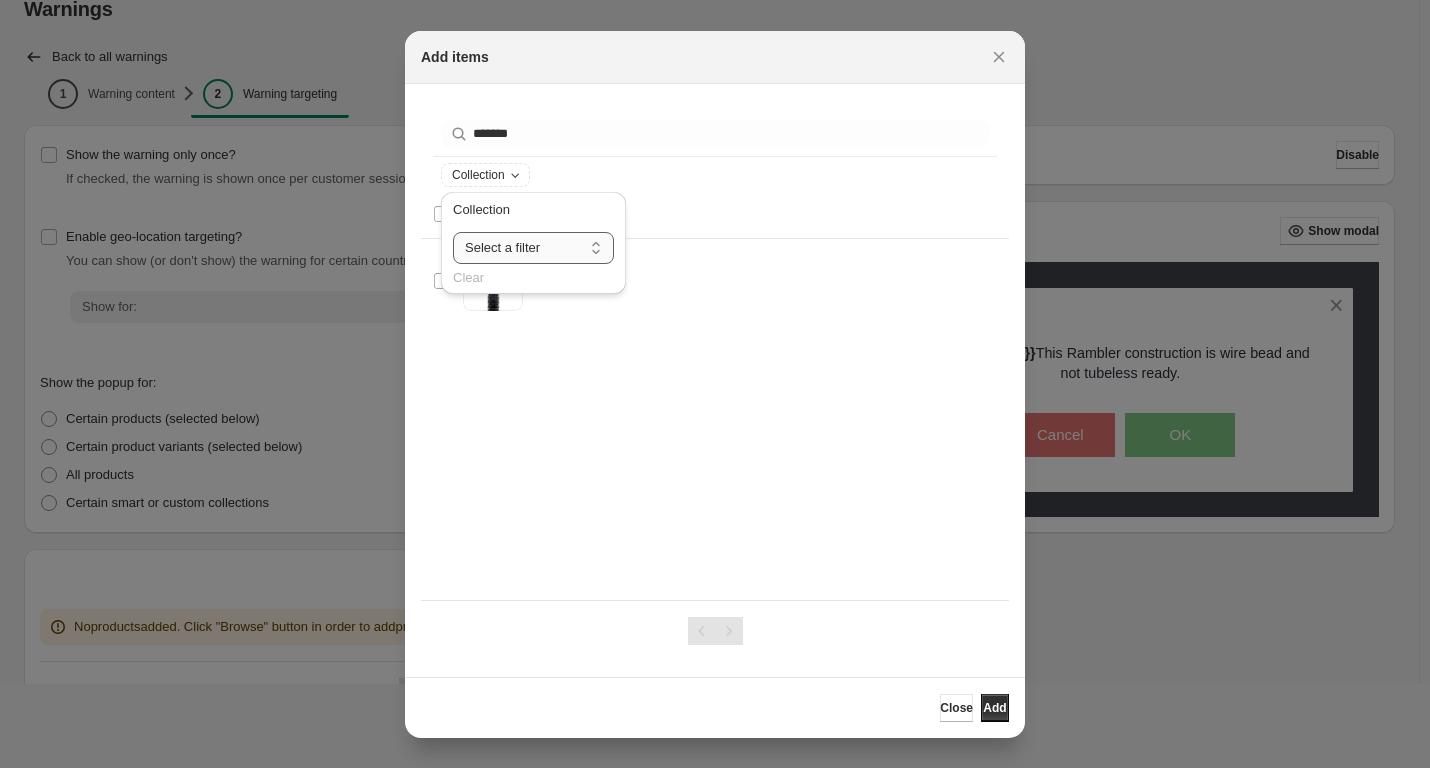 click on "**********" at bounding box center (533, 248) 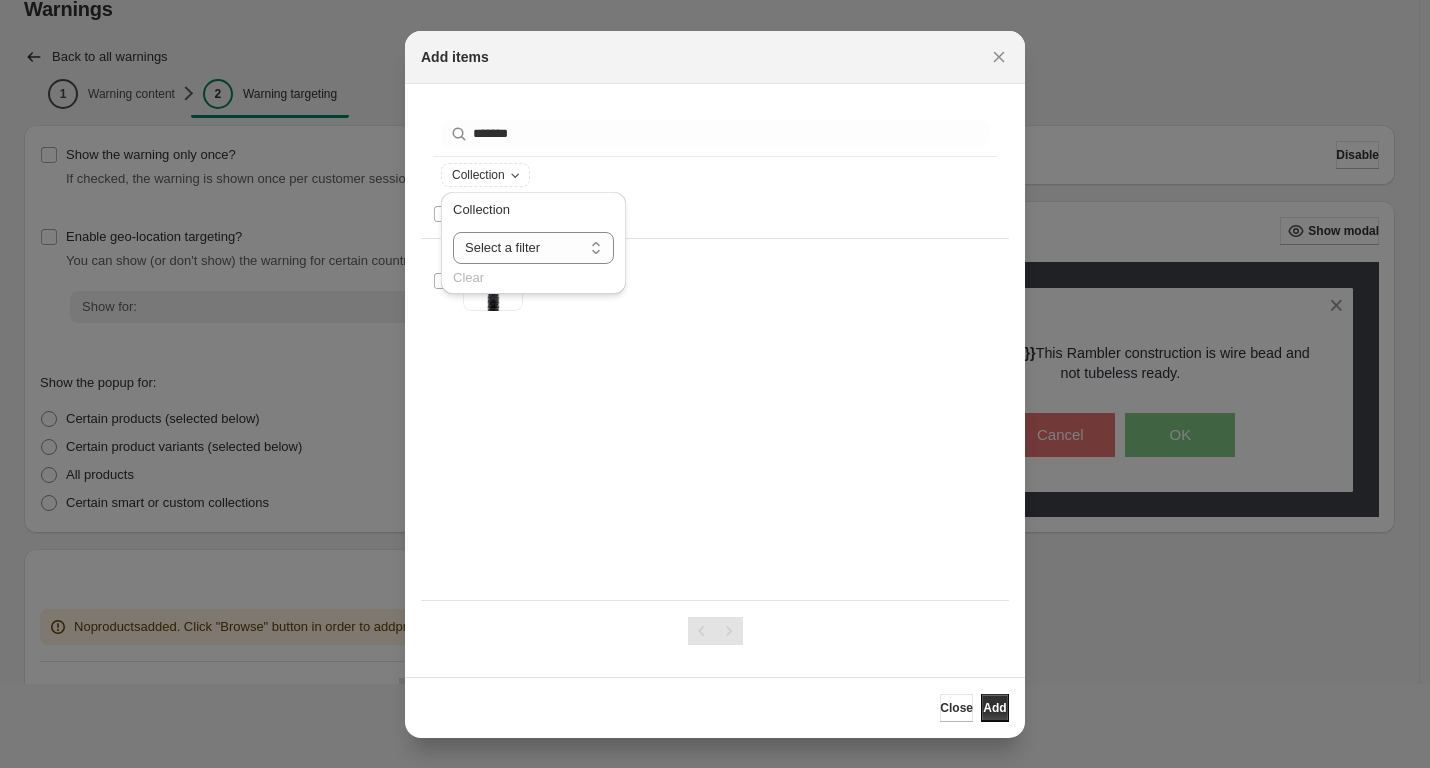 click on "Collection" at bounding box center [715, 175] 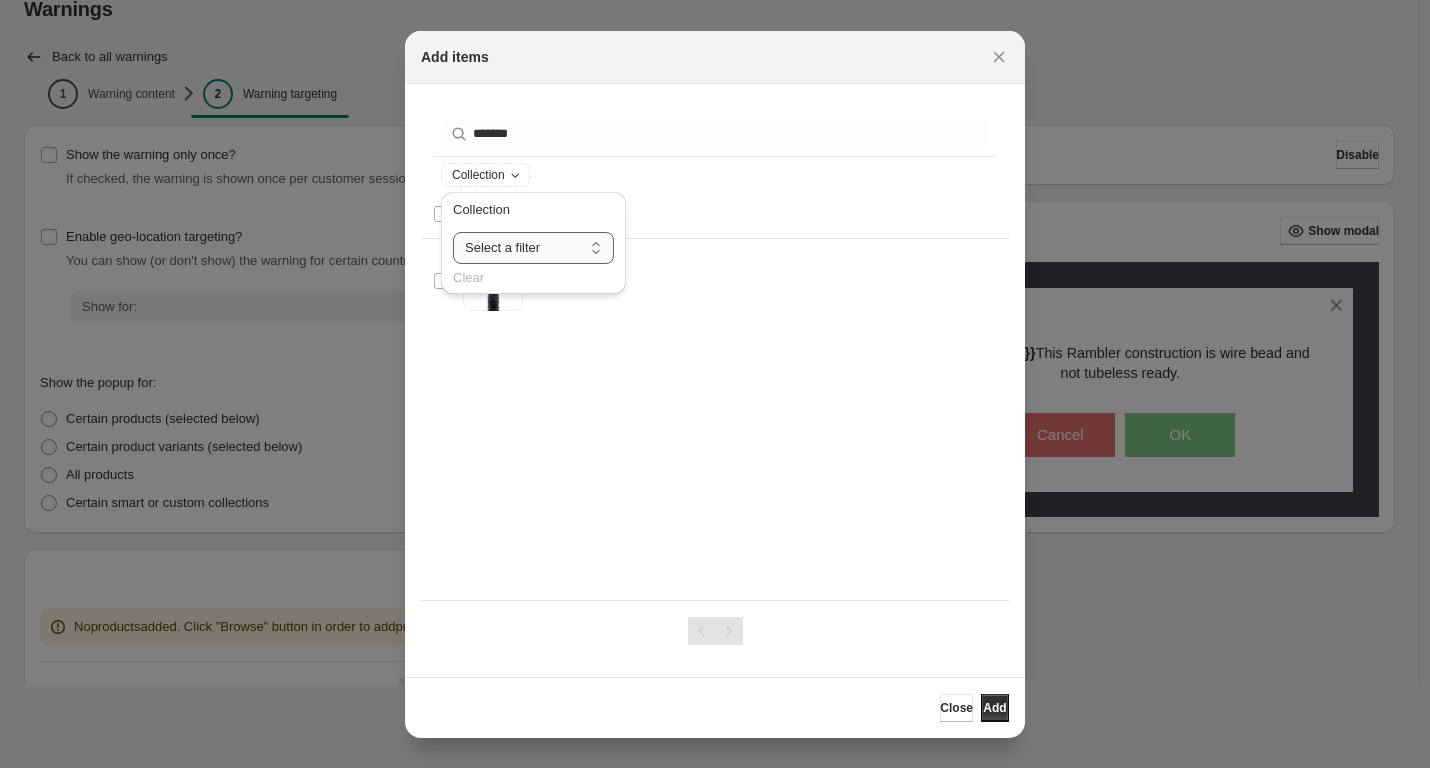 click on "**********" at bounding box center [533, 248] 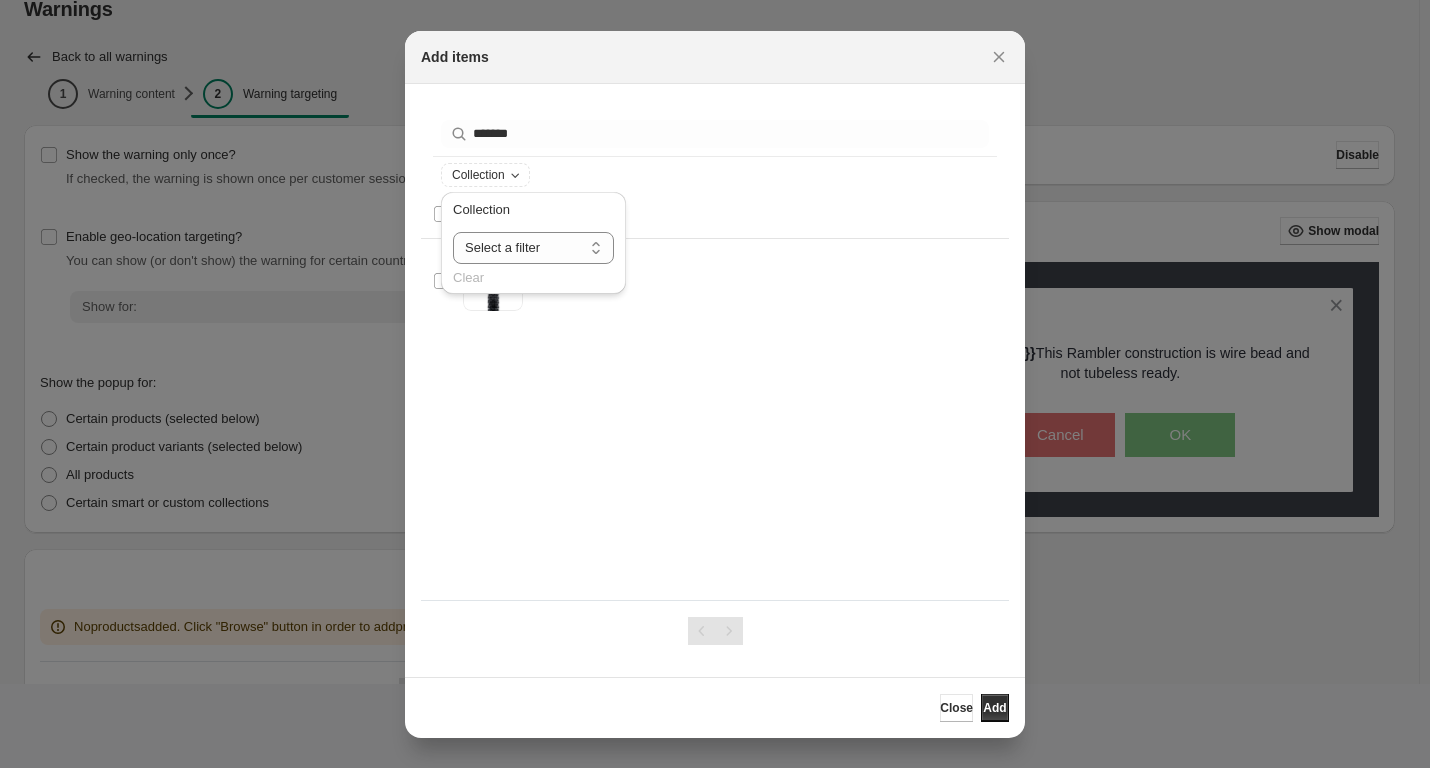 click on "Collection" at bounding box center (715, 175) 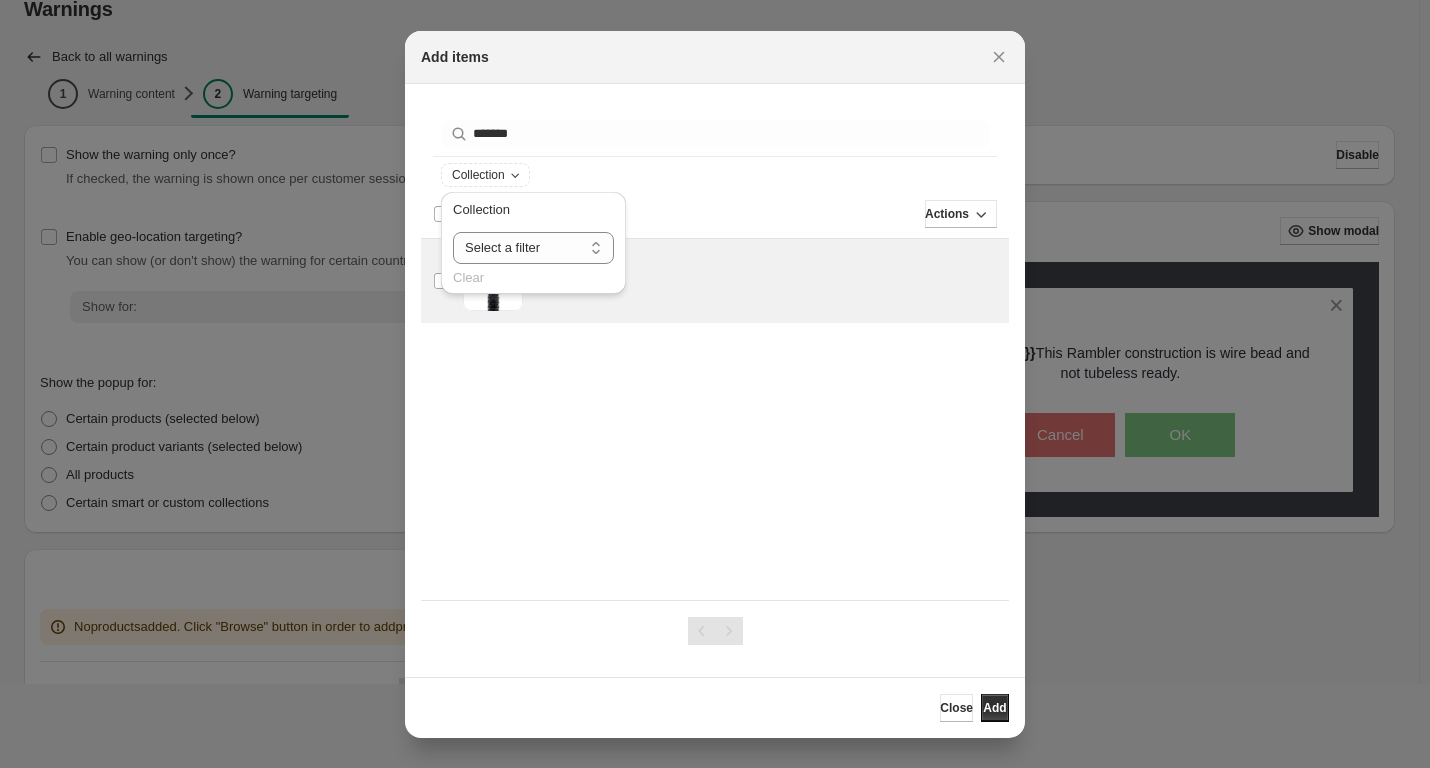click on "Clear" at bounding box center [533, 278] 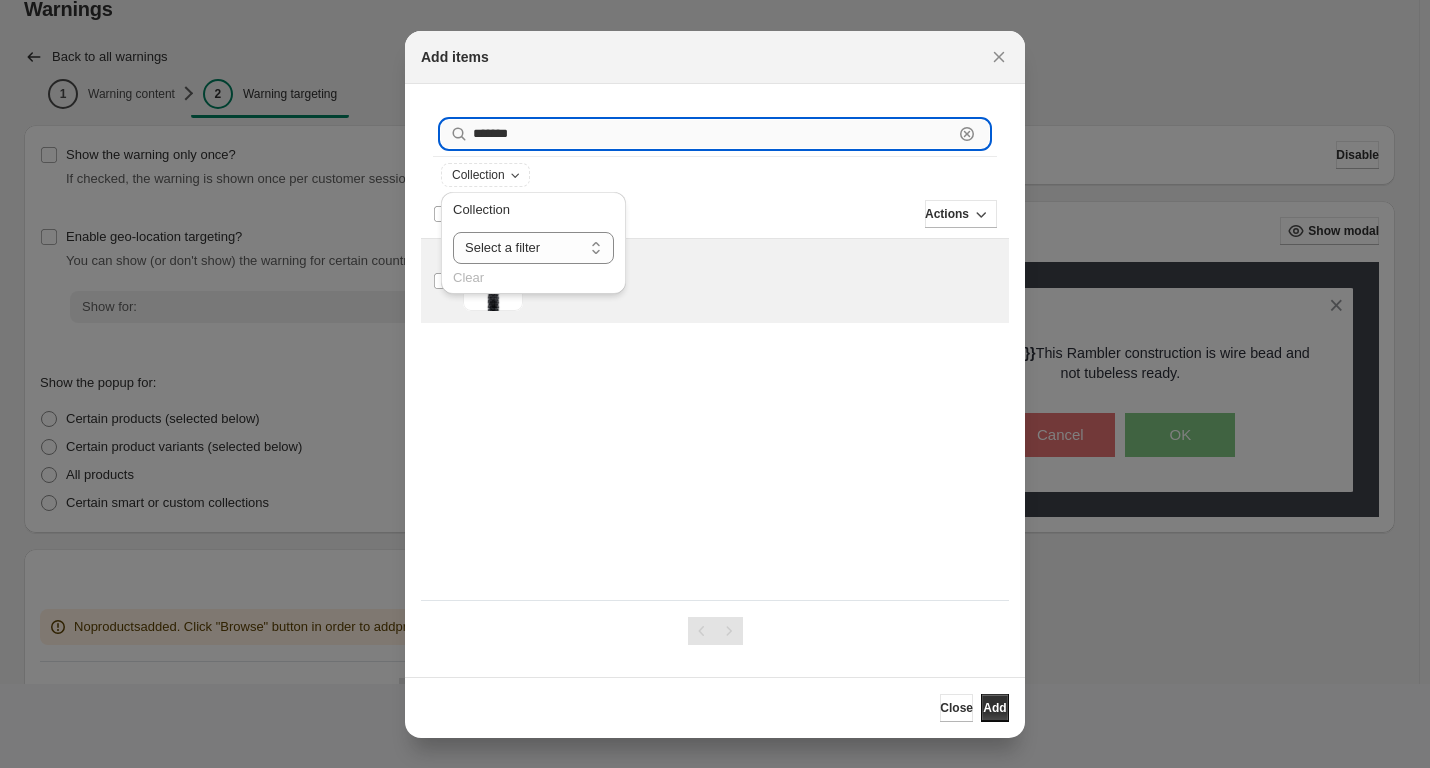 click on "*******" at bounding box center (713, 134) 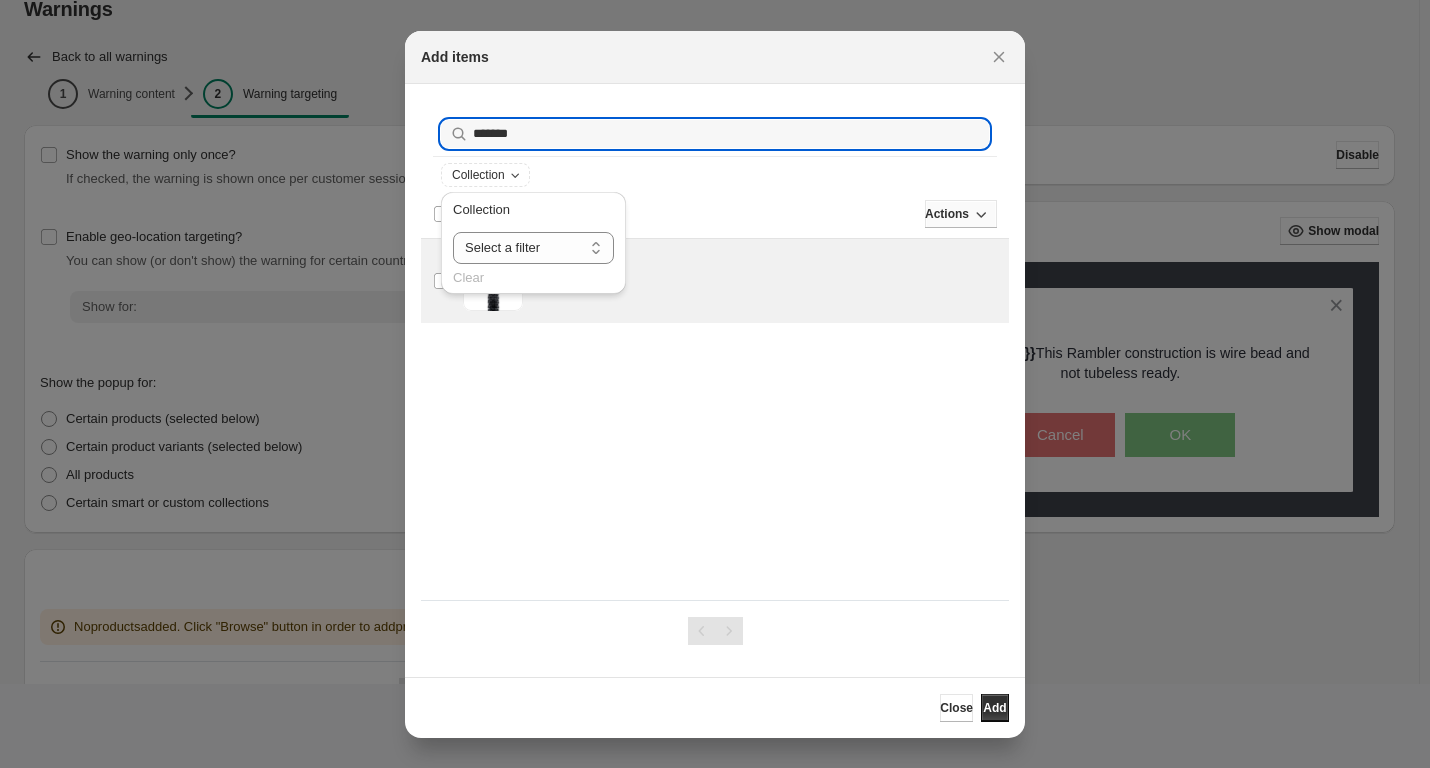 click 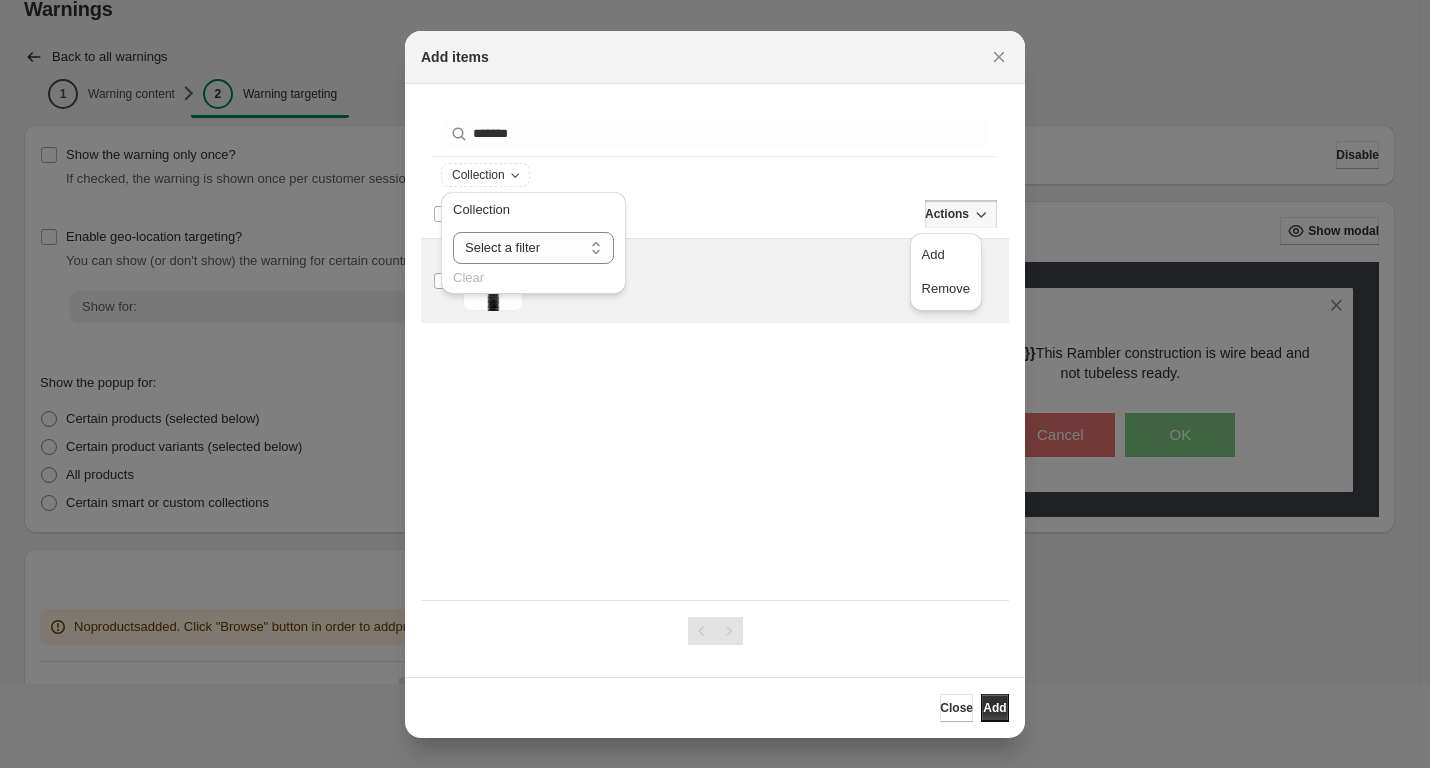 click 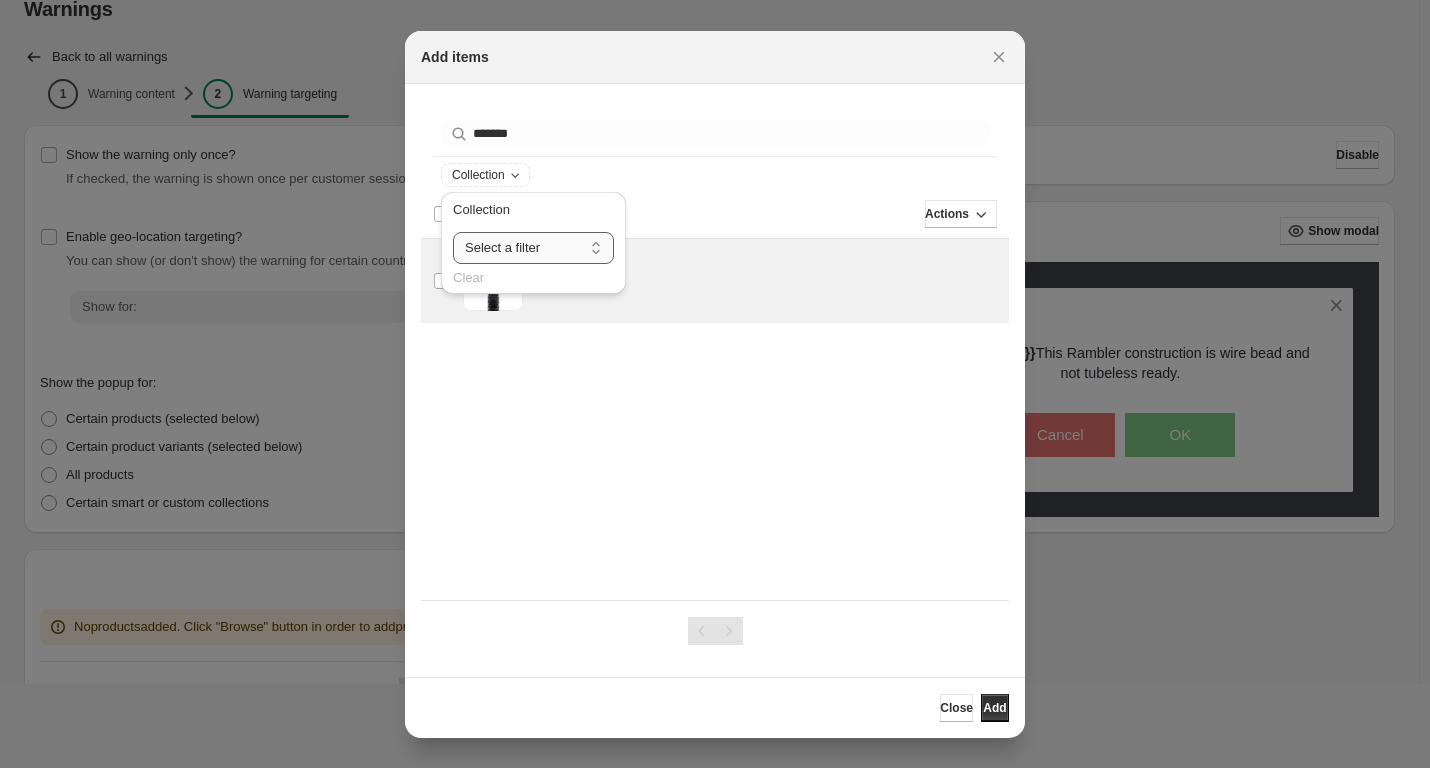click on "**********" at bounding box center [533, 248] 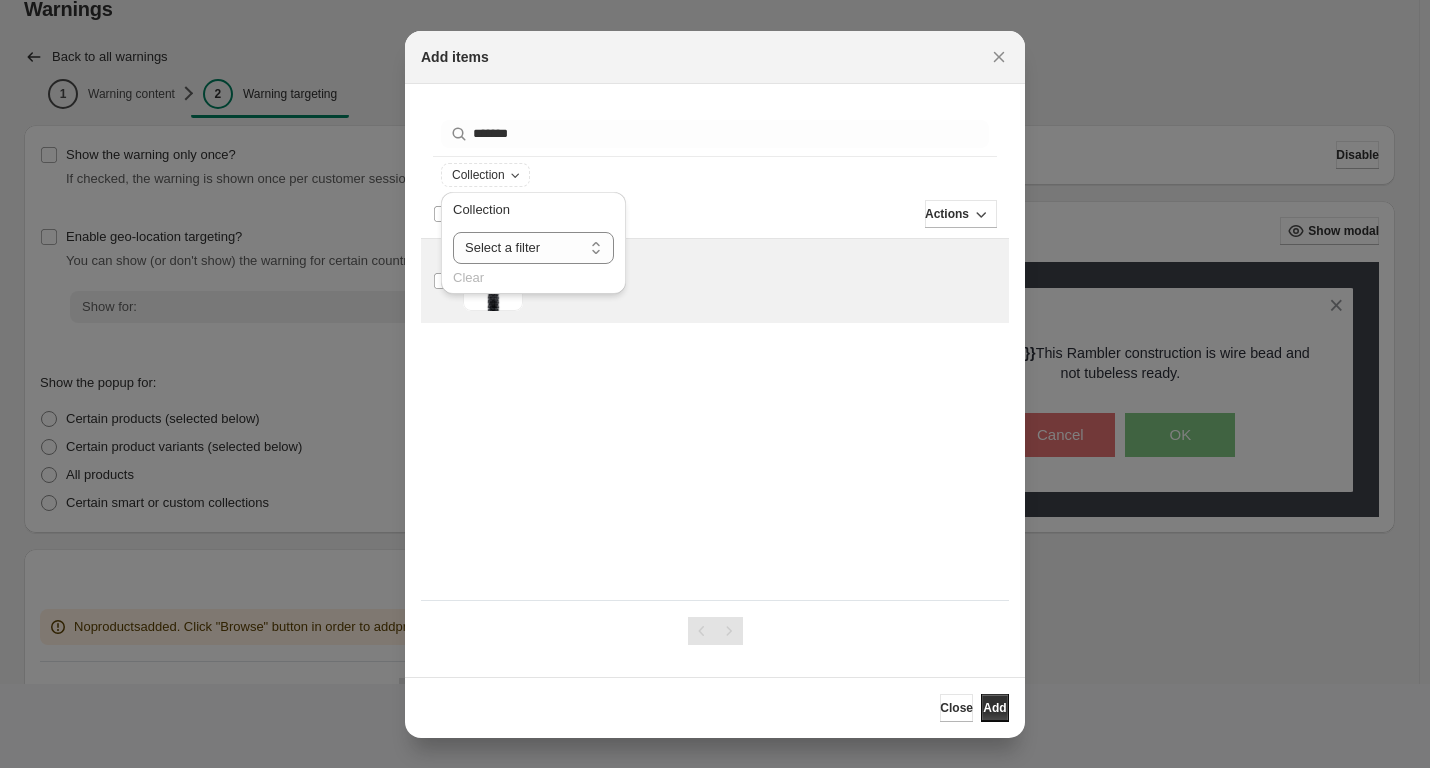 select on "*******" 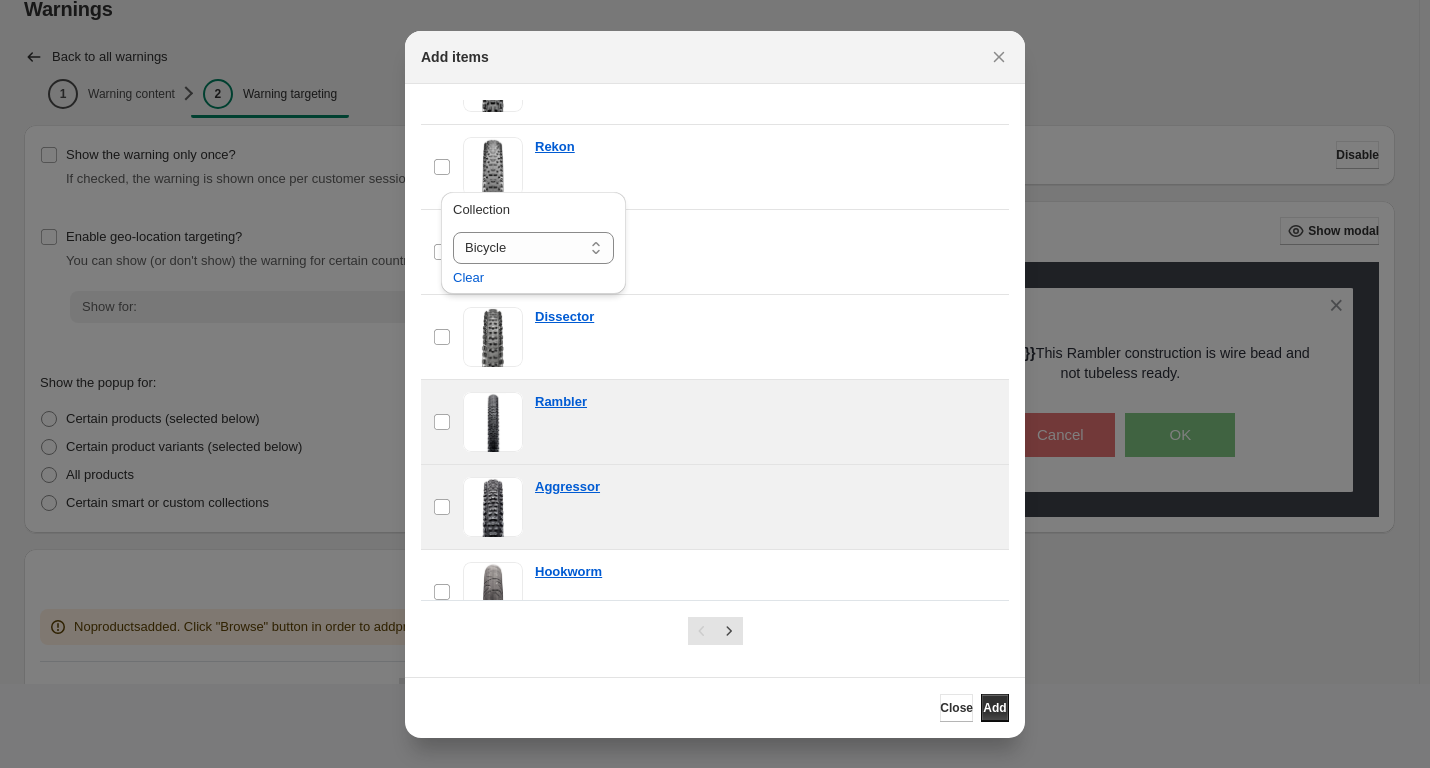 scroll, scrollTop: 400, scrollLeft: 0, axis: vertical 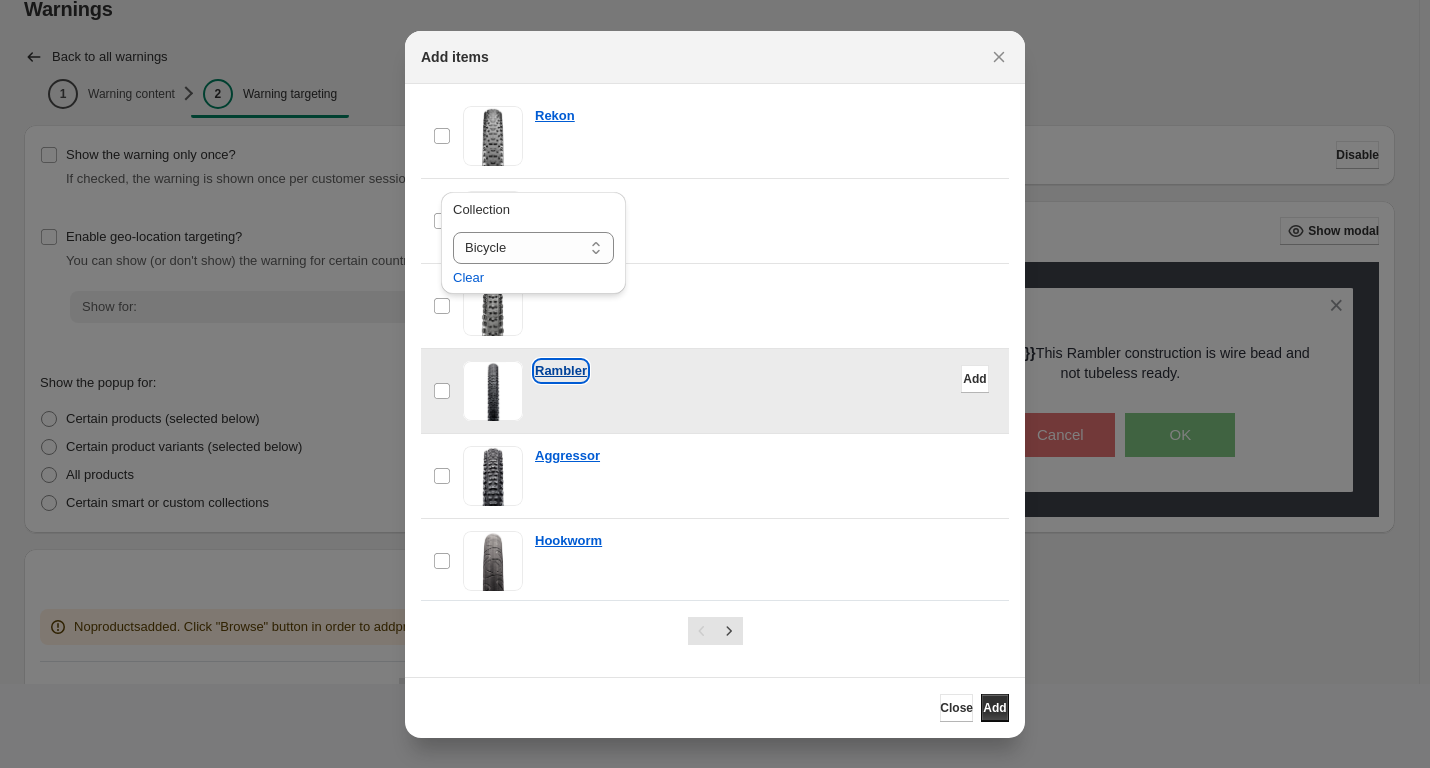 click on "Rambler" at bounding box center (561, 371) 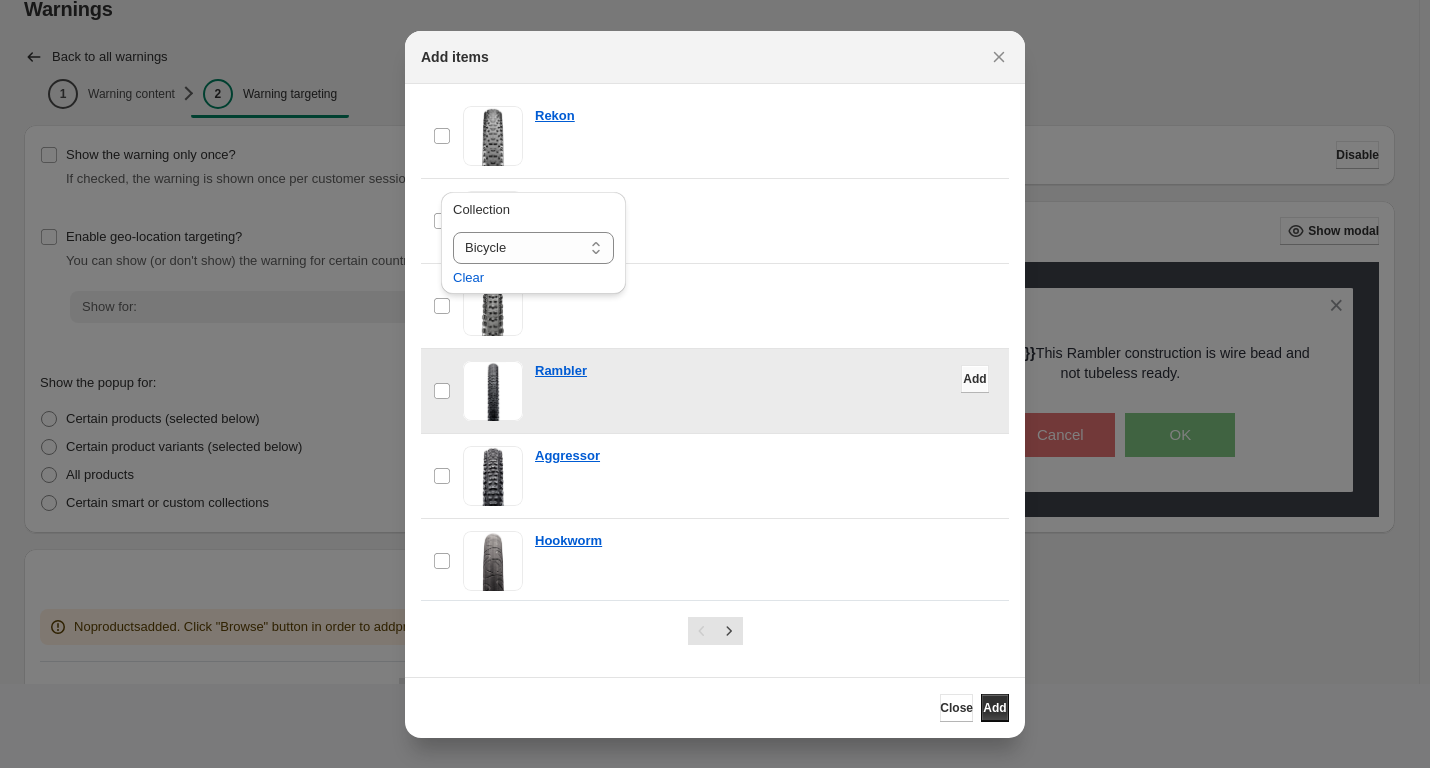 click on "Add" at bounding box center (974, 379) 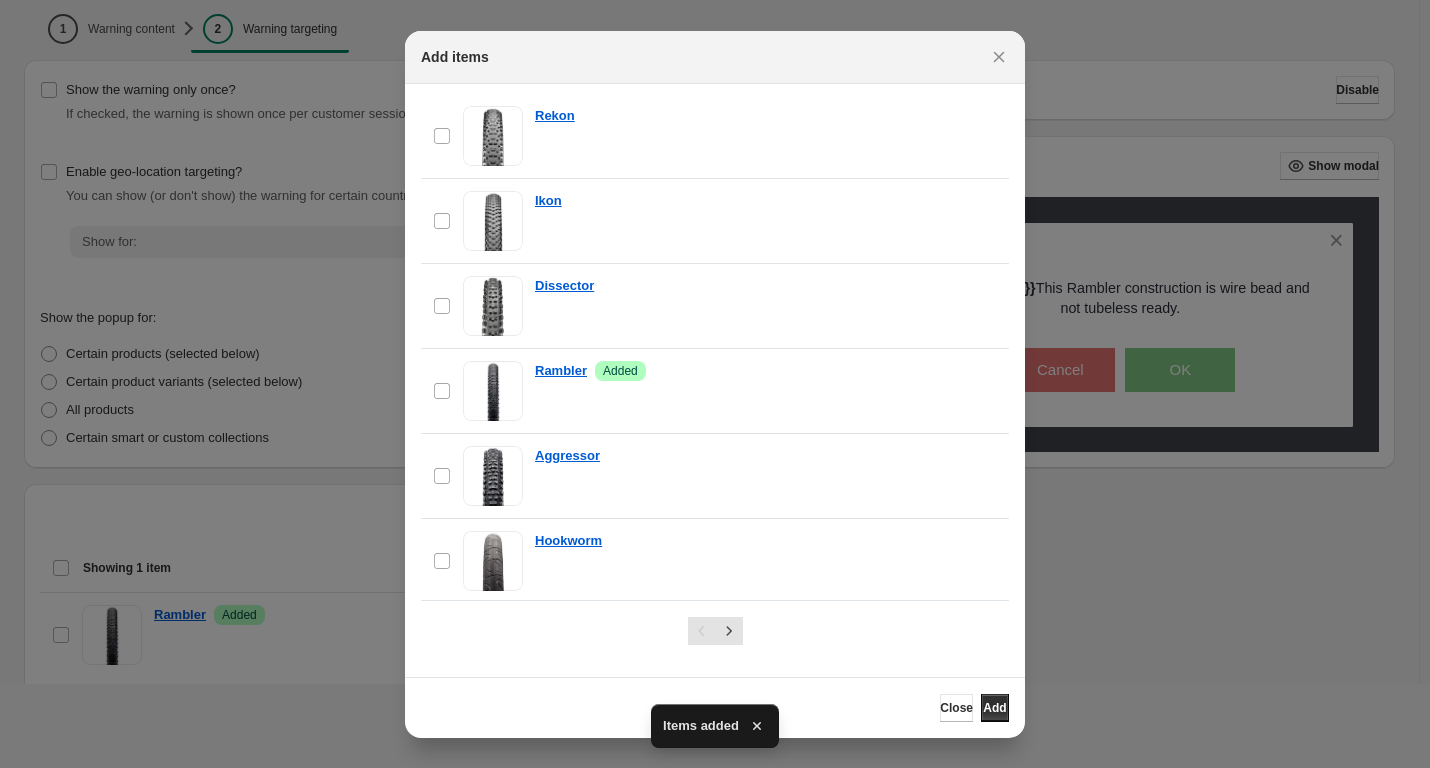 scroll, scrollTop: 29, scrollLeft: 0, axis: vertical 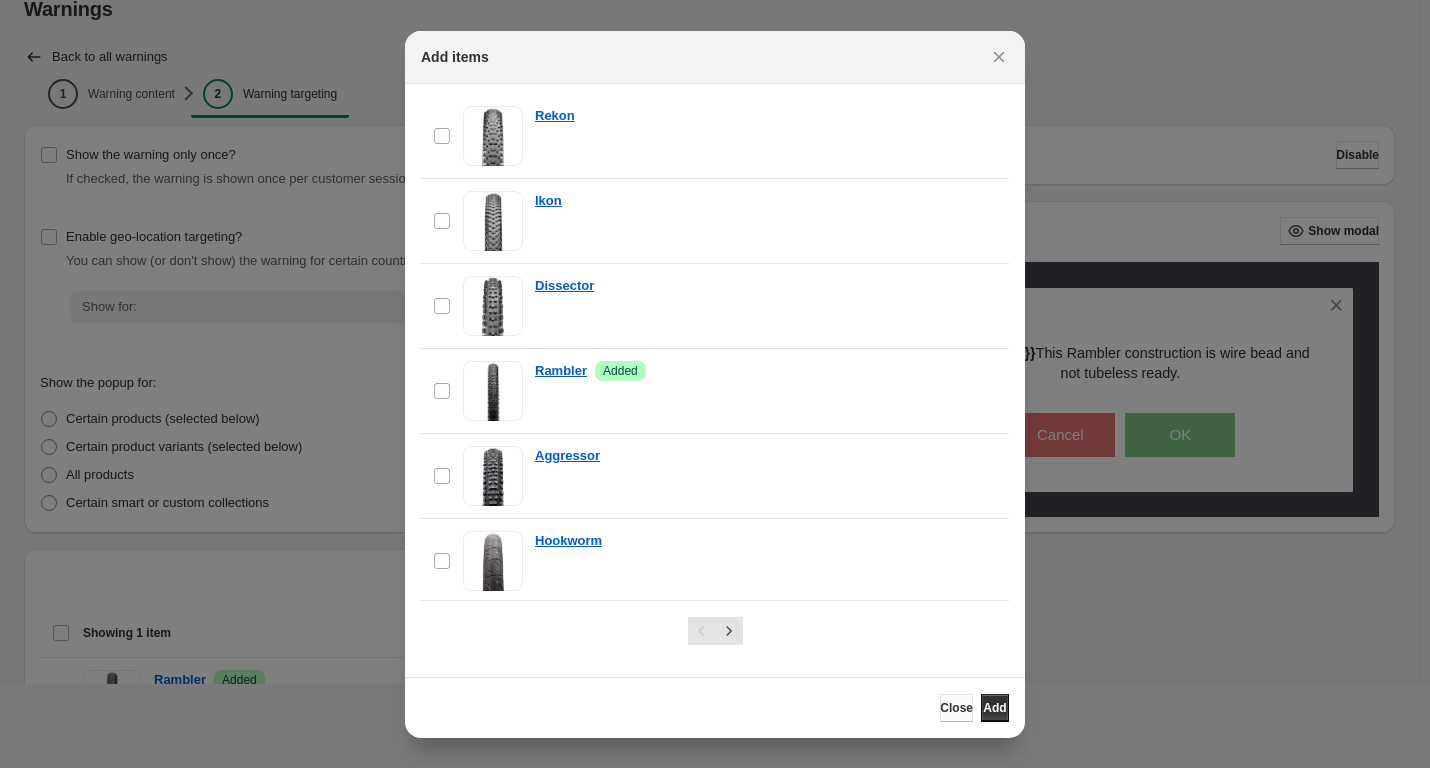 click on "Close" at bounding box center [956, 708] 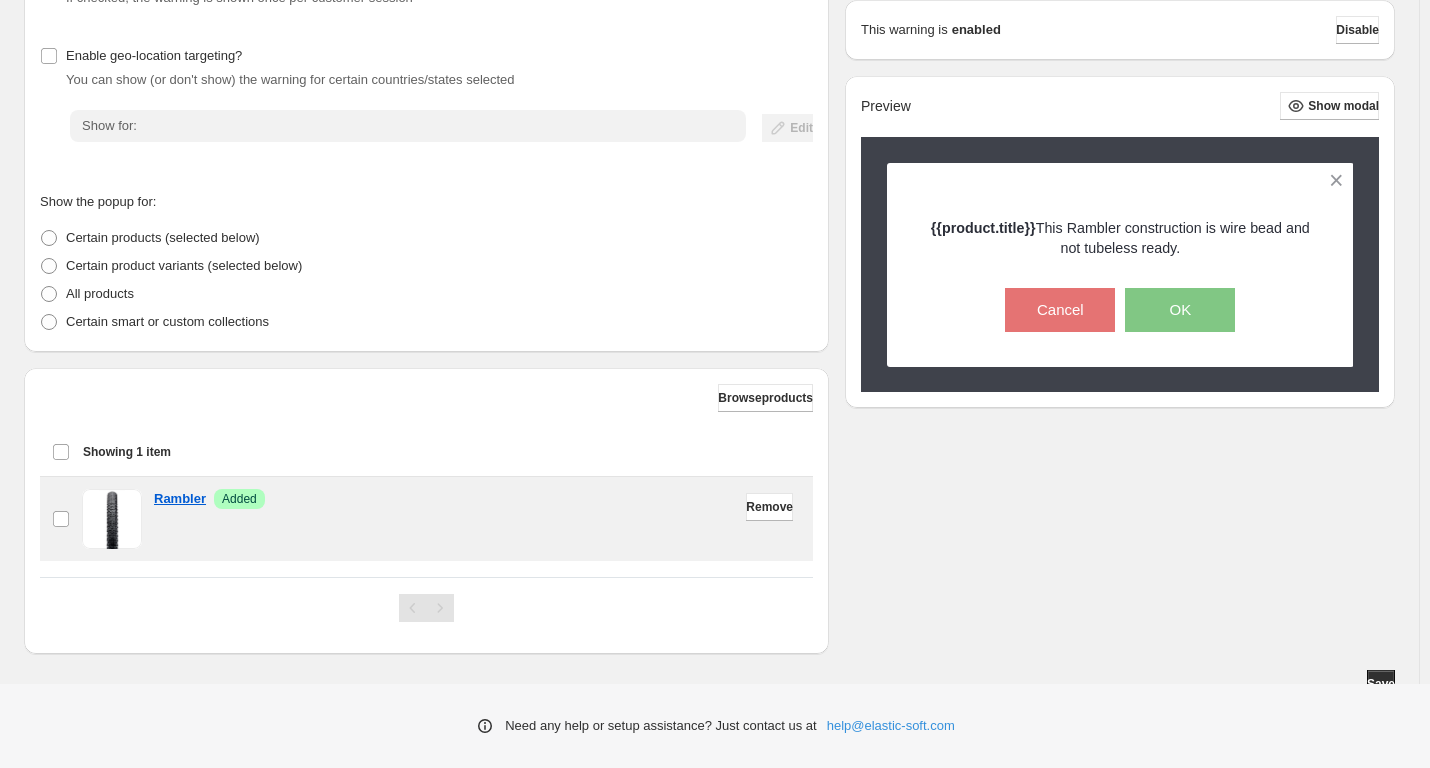 scroll, scrollTop: 226, scrollLeft: 0, axis: vertical 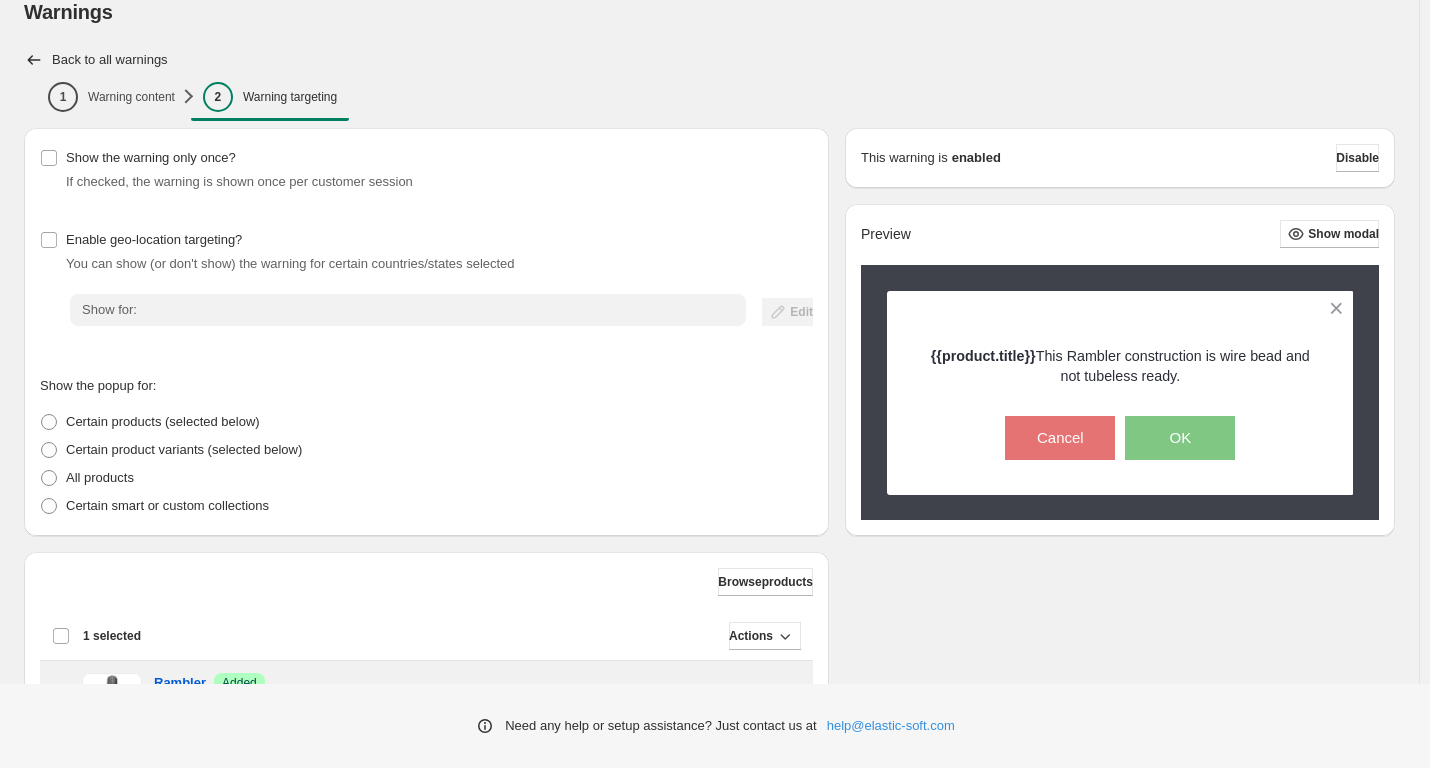click on "Show for:" at bounding box center (408, 310) 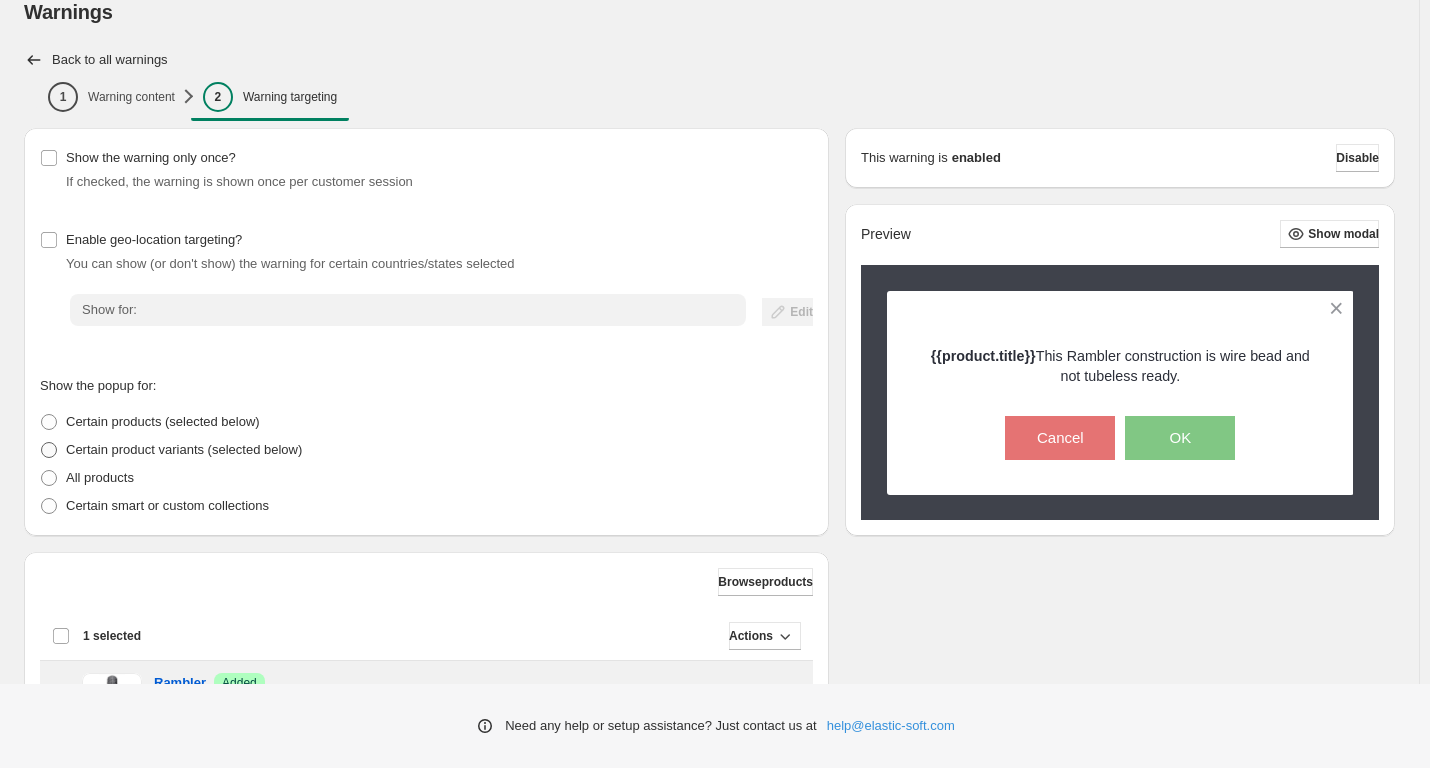 click at bounding box center (49, 450) 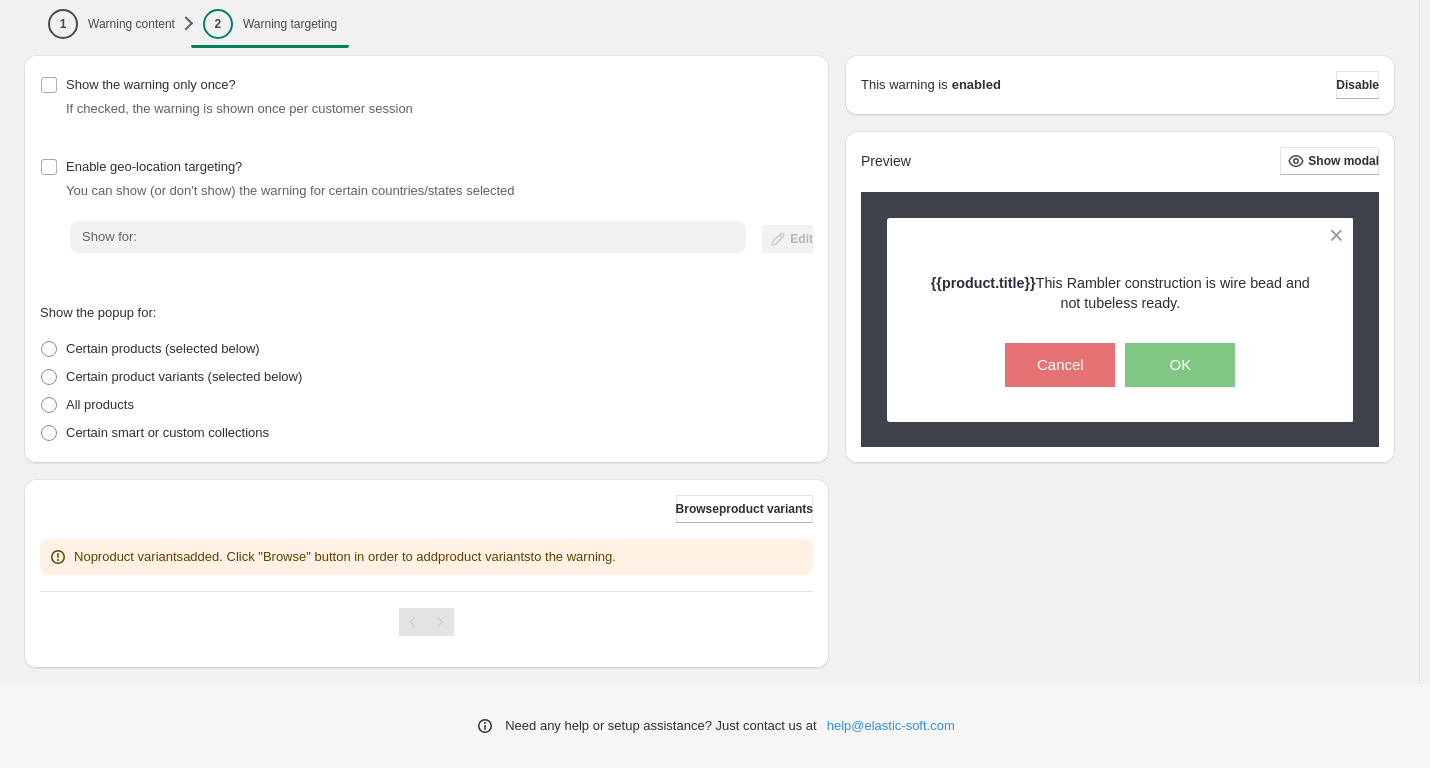 scroll, scrollTop: 126, scrollLeft: 0, axis: vertical 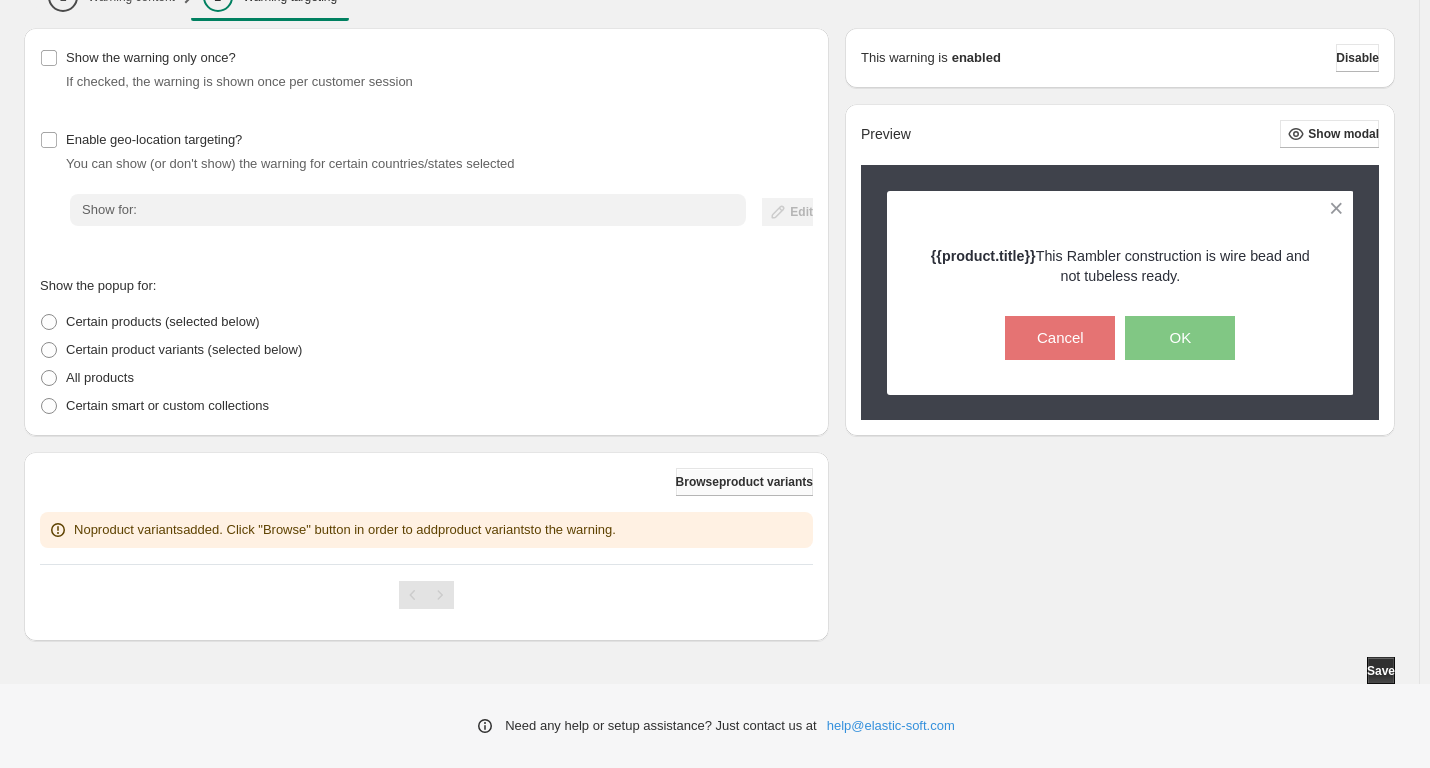 click on "Browse  product variants" at bounding box center [744, 482] 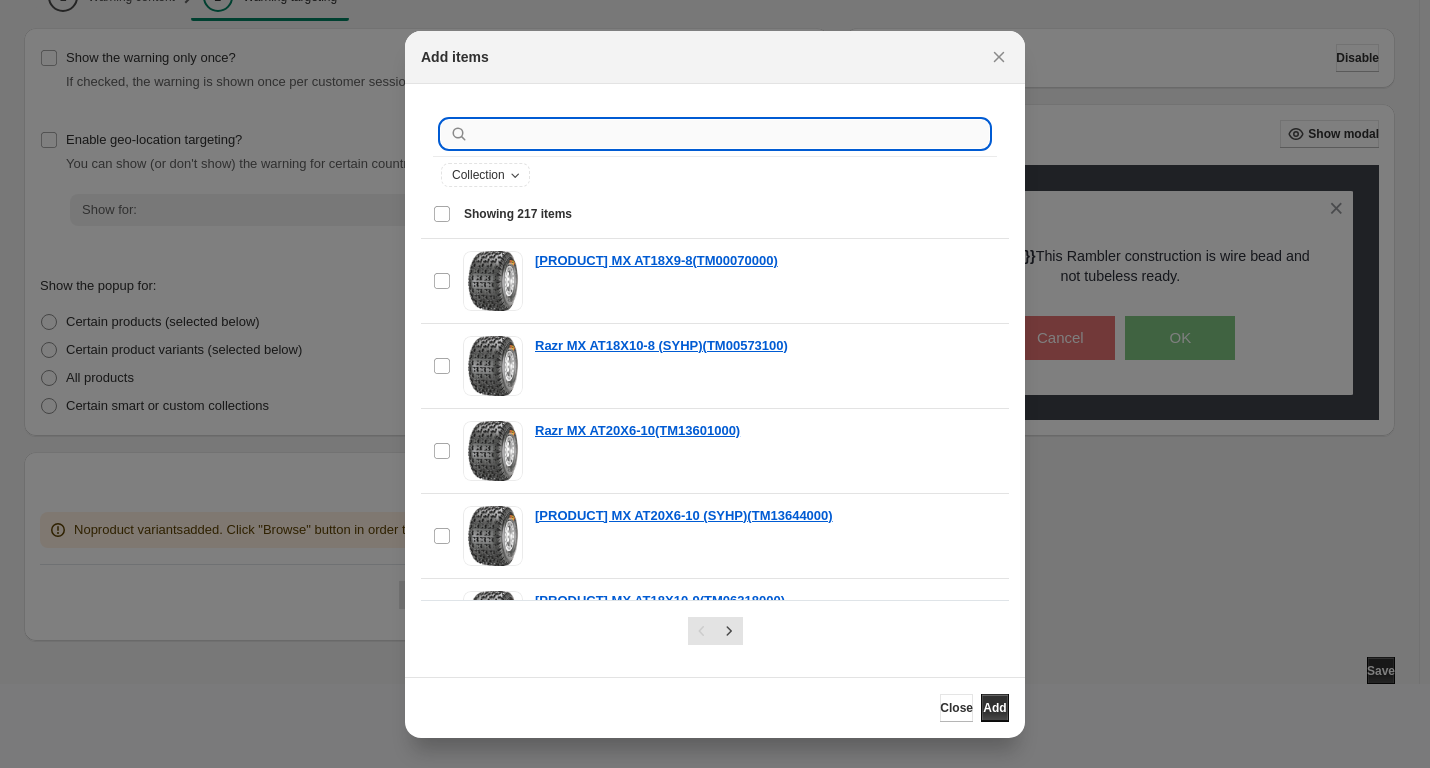 click at bounding box center (731, 134) 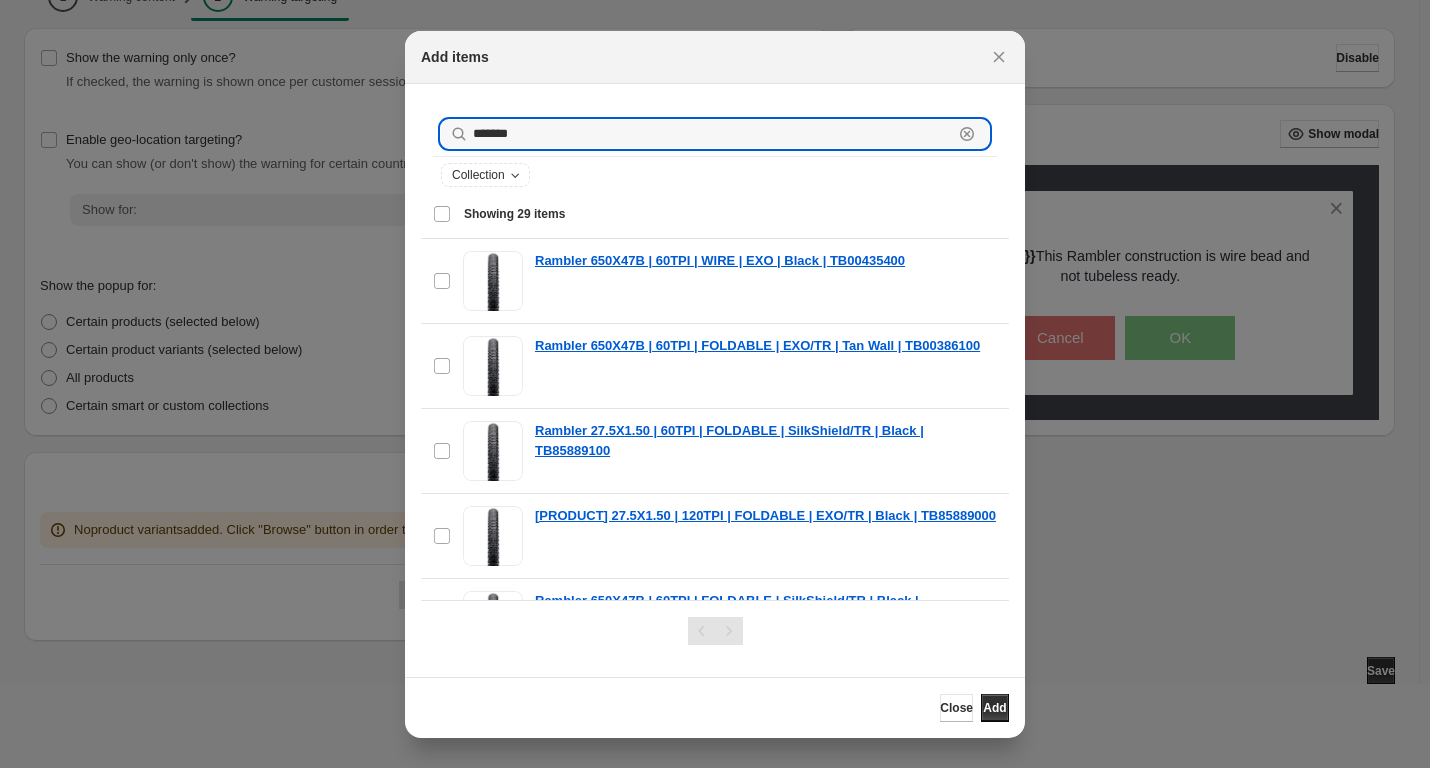 type on "*******" 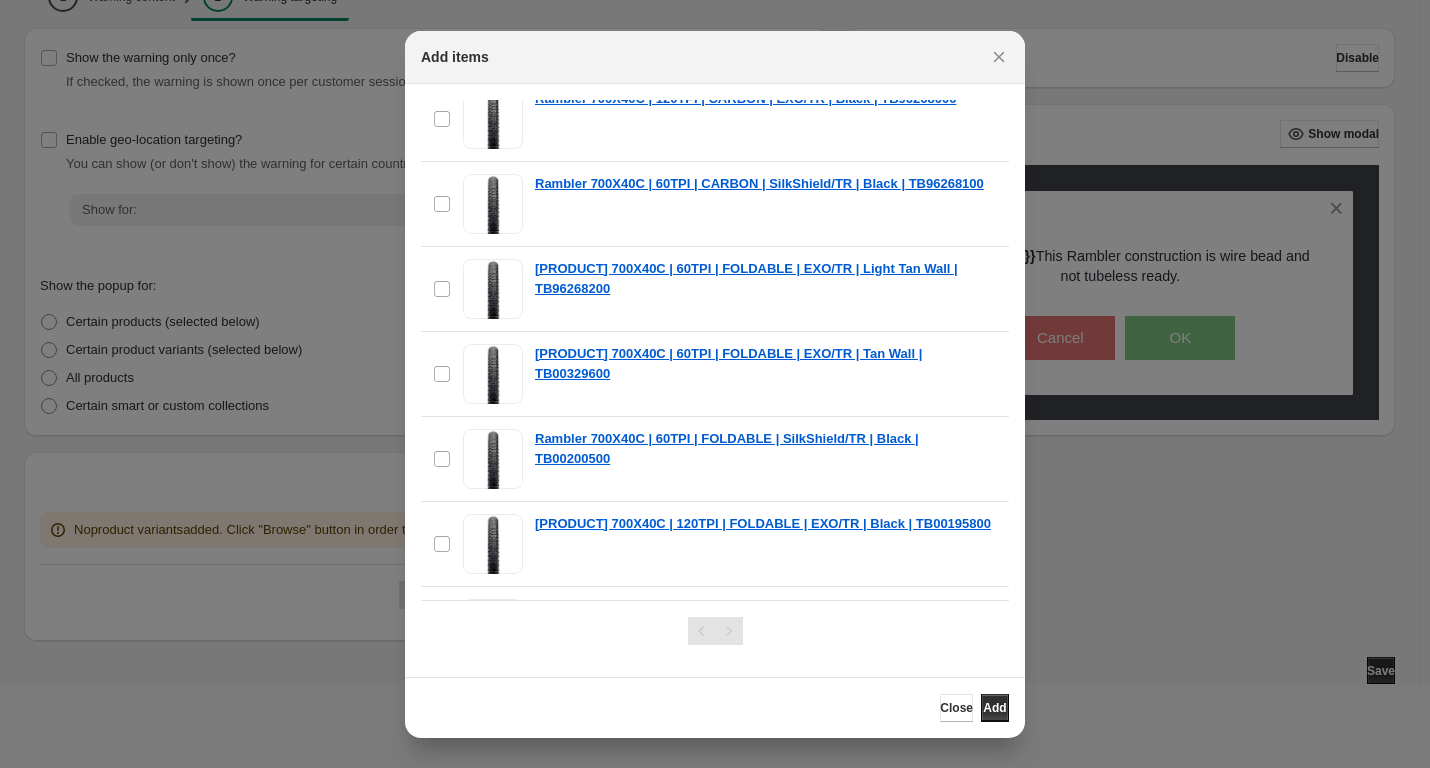scroll, scrollTop: 2103, scrollLeft: 0, axis: vertical 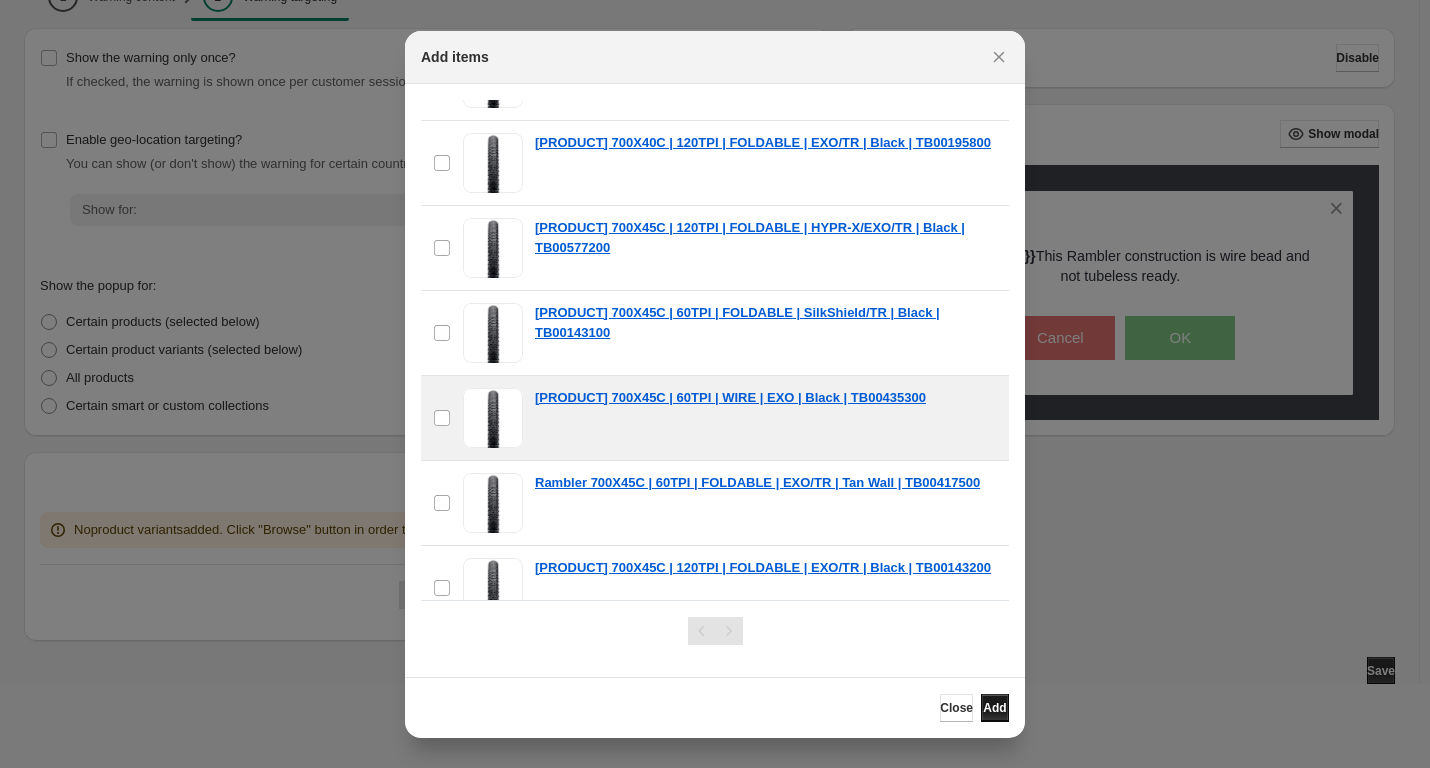 click on "Add" at bounding box center [994, 708] 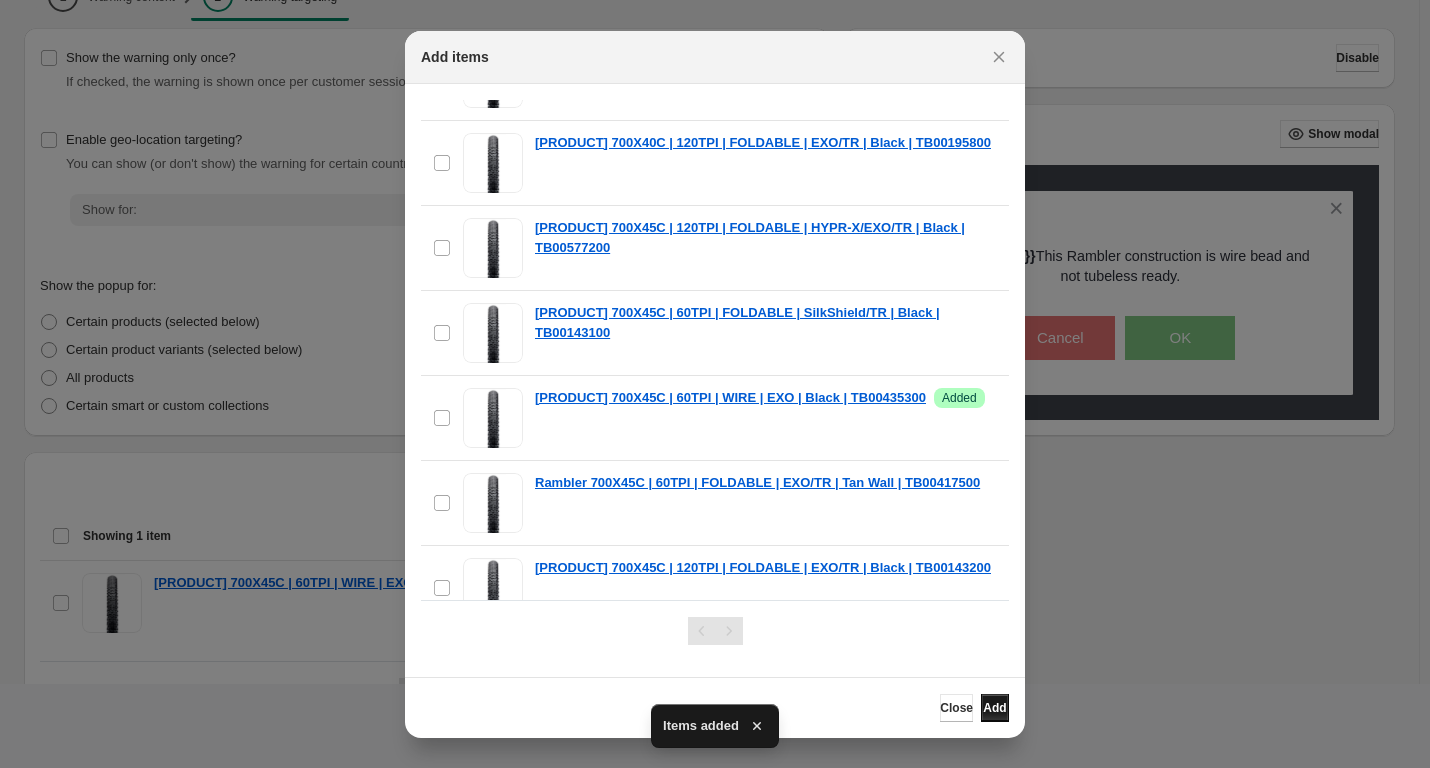 scroll, scrollTop: 109, scrollLeft: 0, axis: vertical 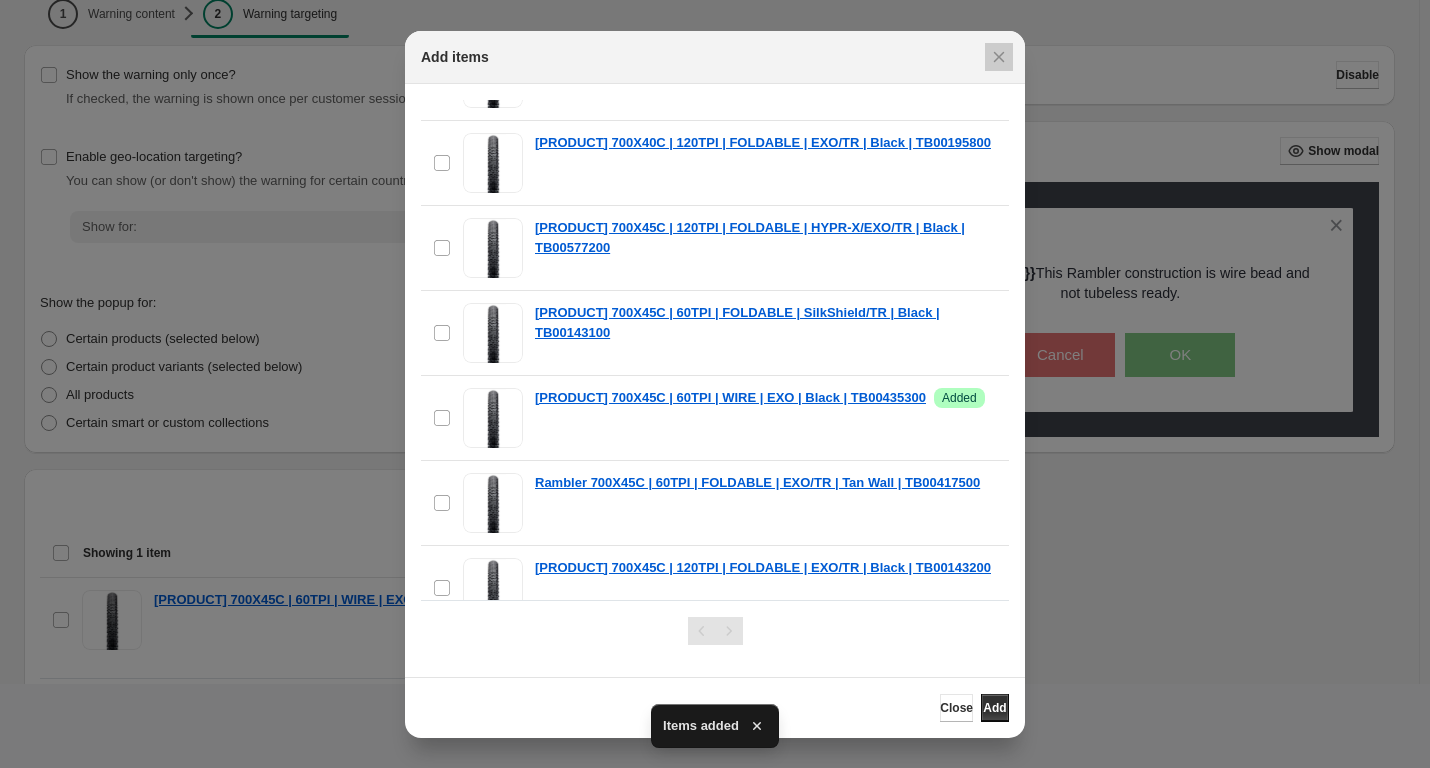 click at bounding box center (715, 384) 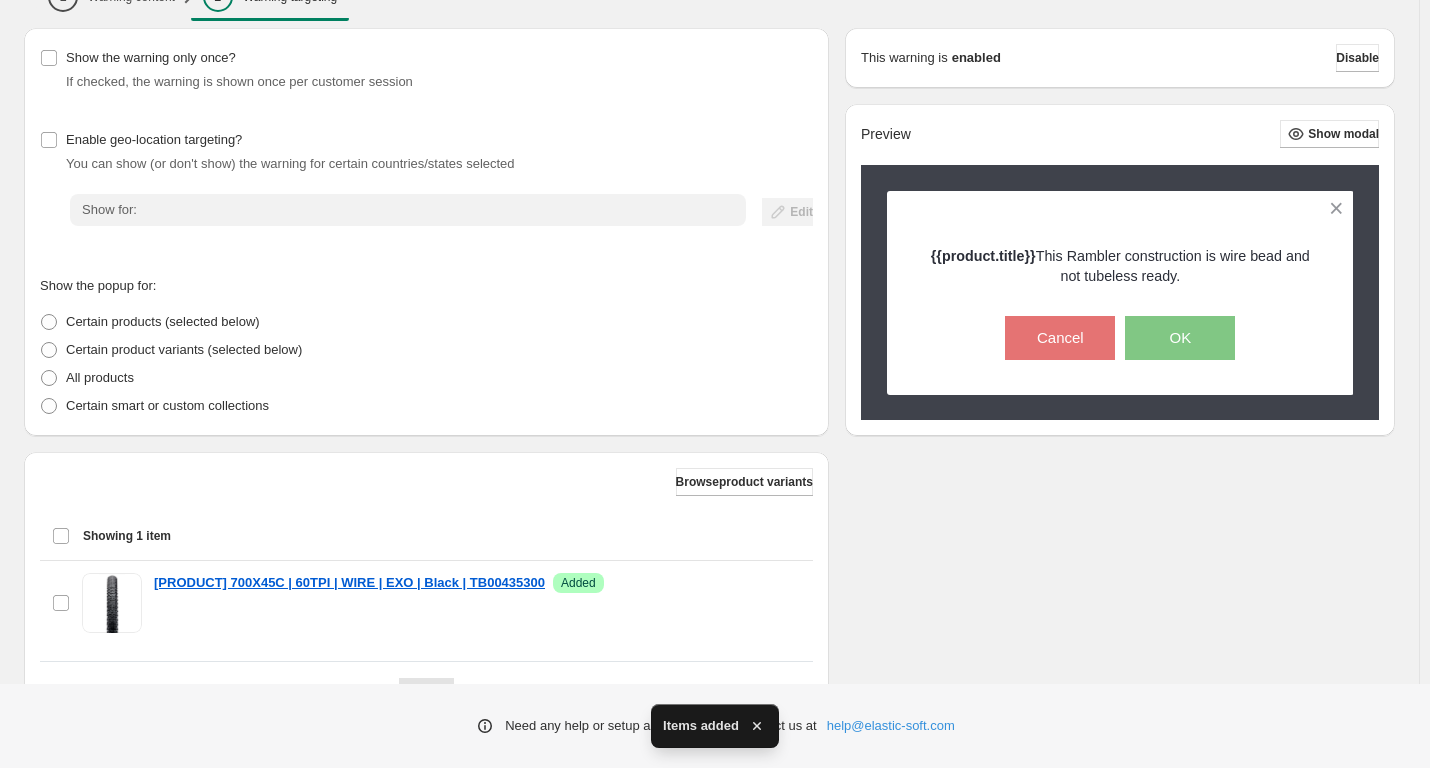 scroll, scrollTop: 226, scrollLeft: 0, axis: vertical 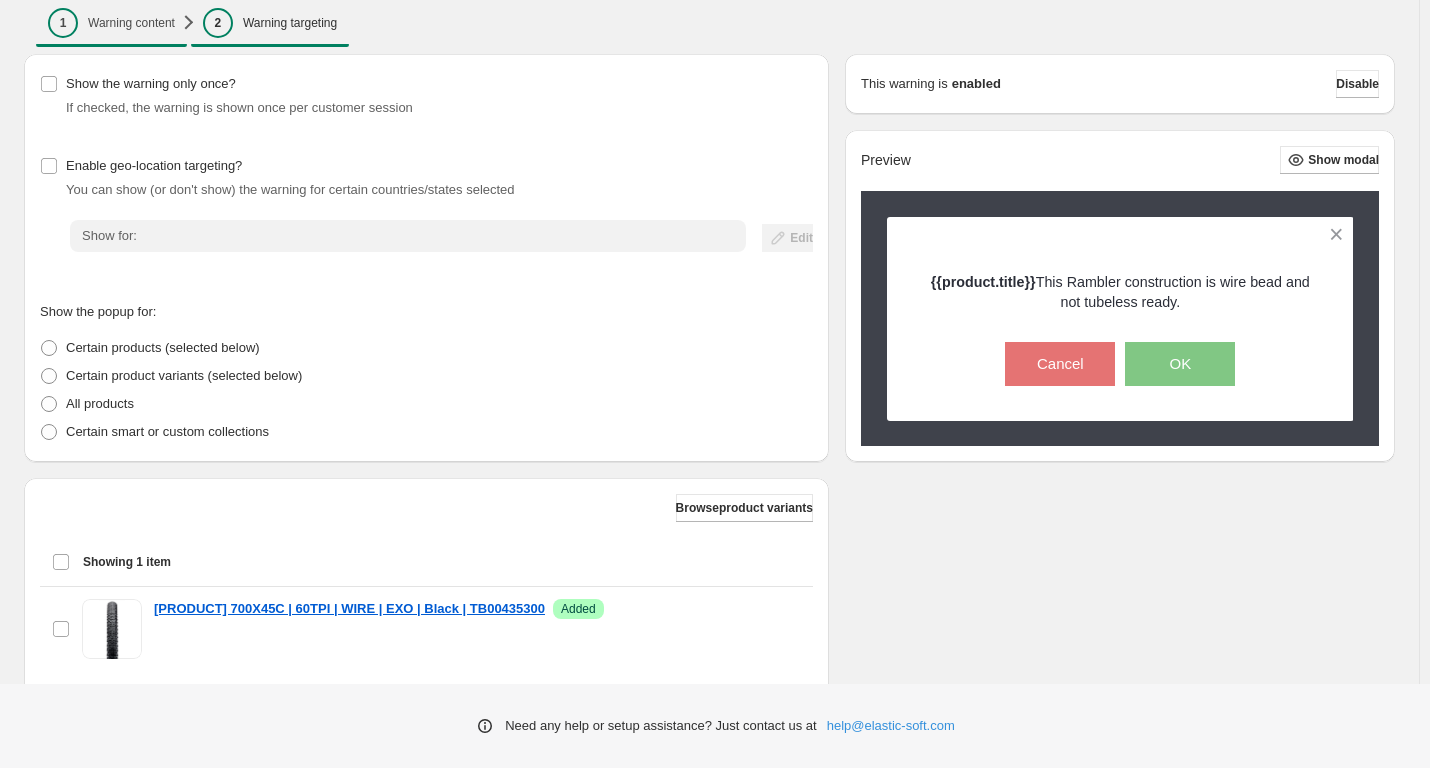 click on "1" at bounding box center [63, 23] 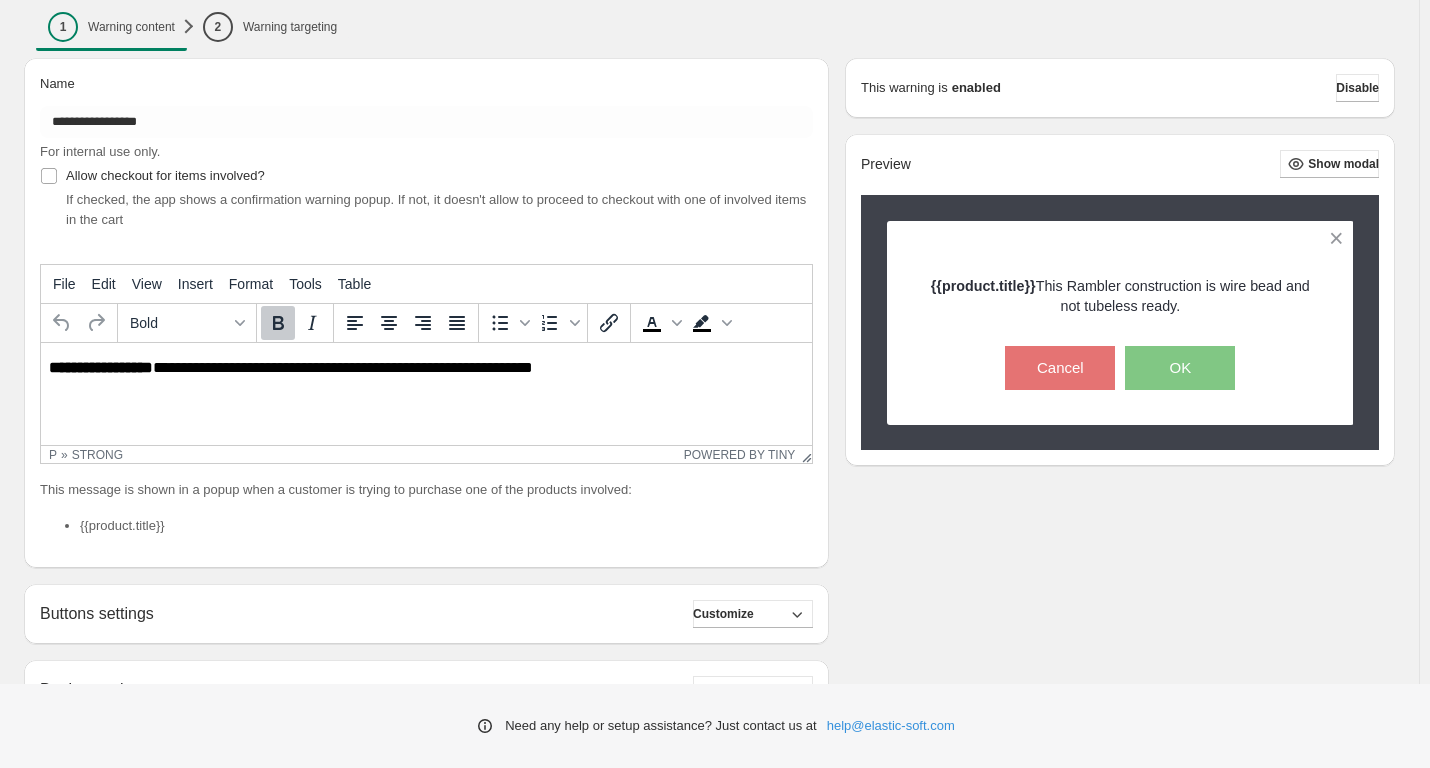 scroll, scrollTop: 89, scrollLeft: 0, axis: vertical 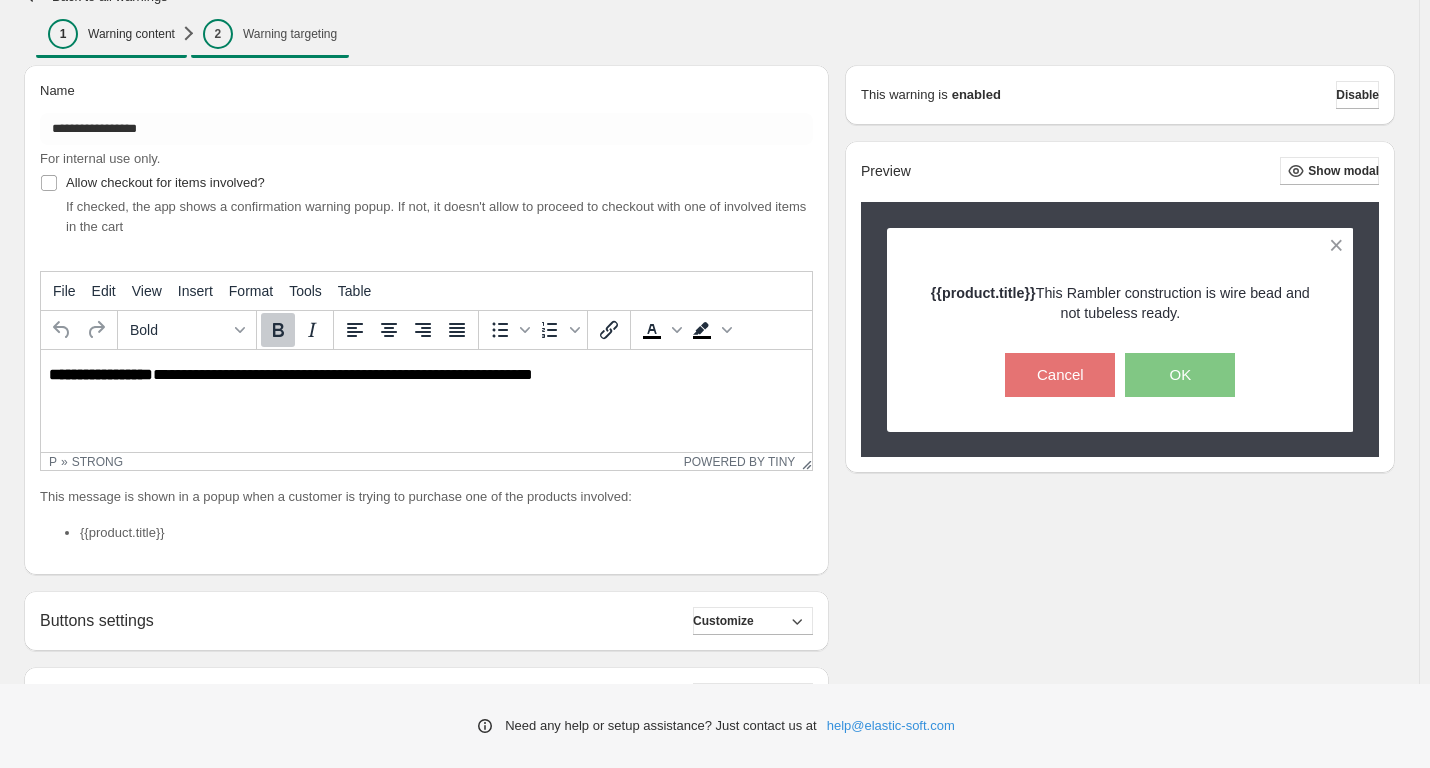 click on "Warning targeting" at bounding box center (290, 34) 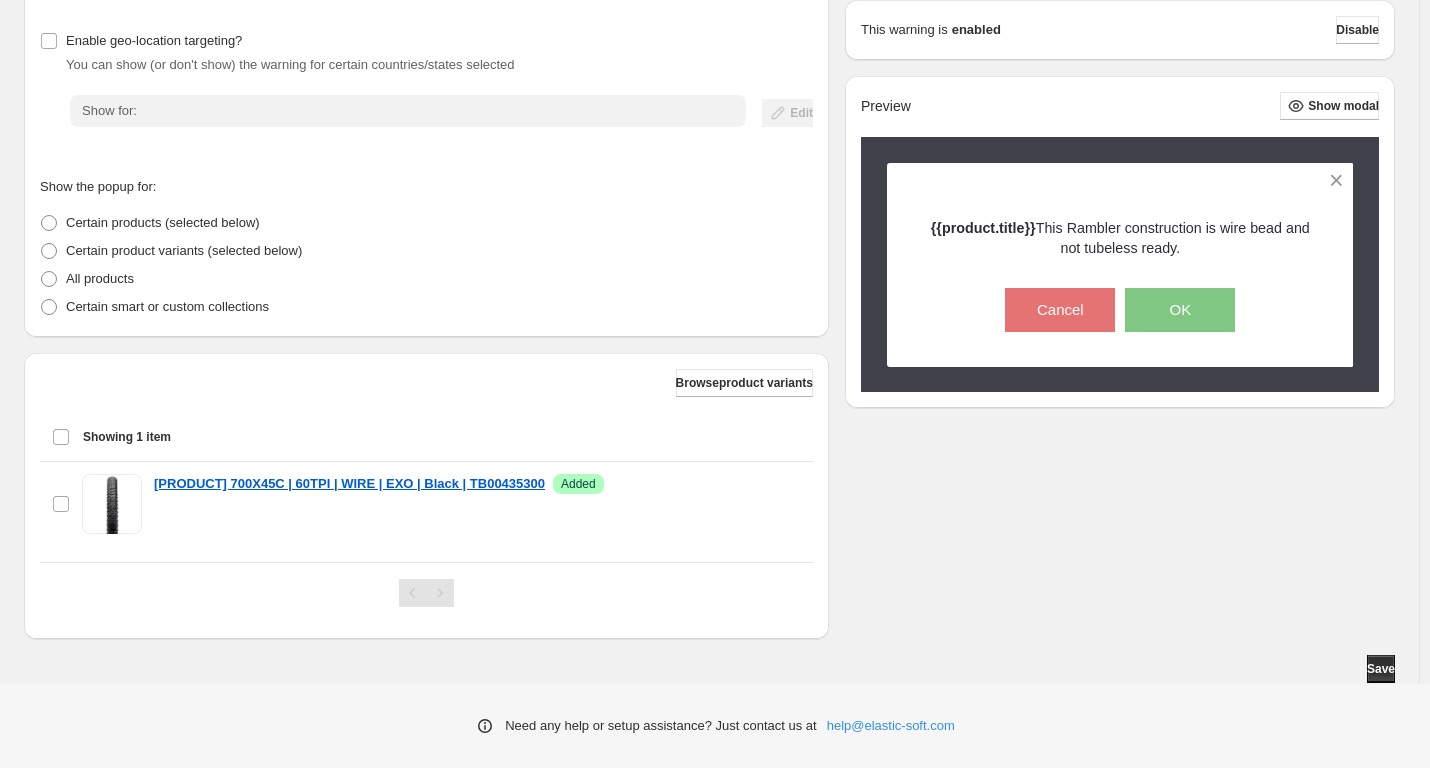 scroll, scrollTop: 226, scrollLeft: 0, axis: vertical 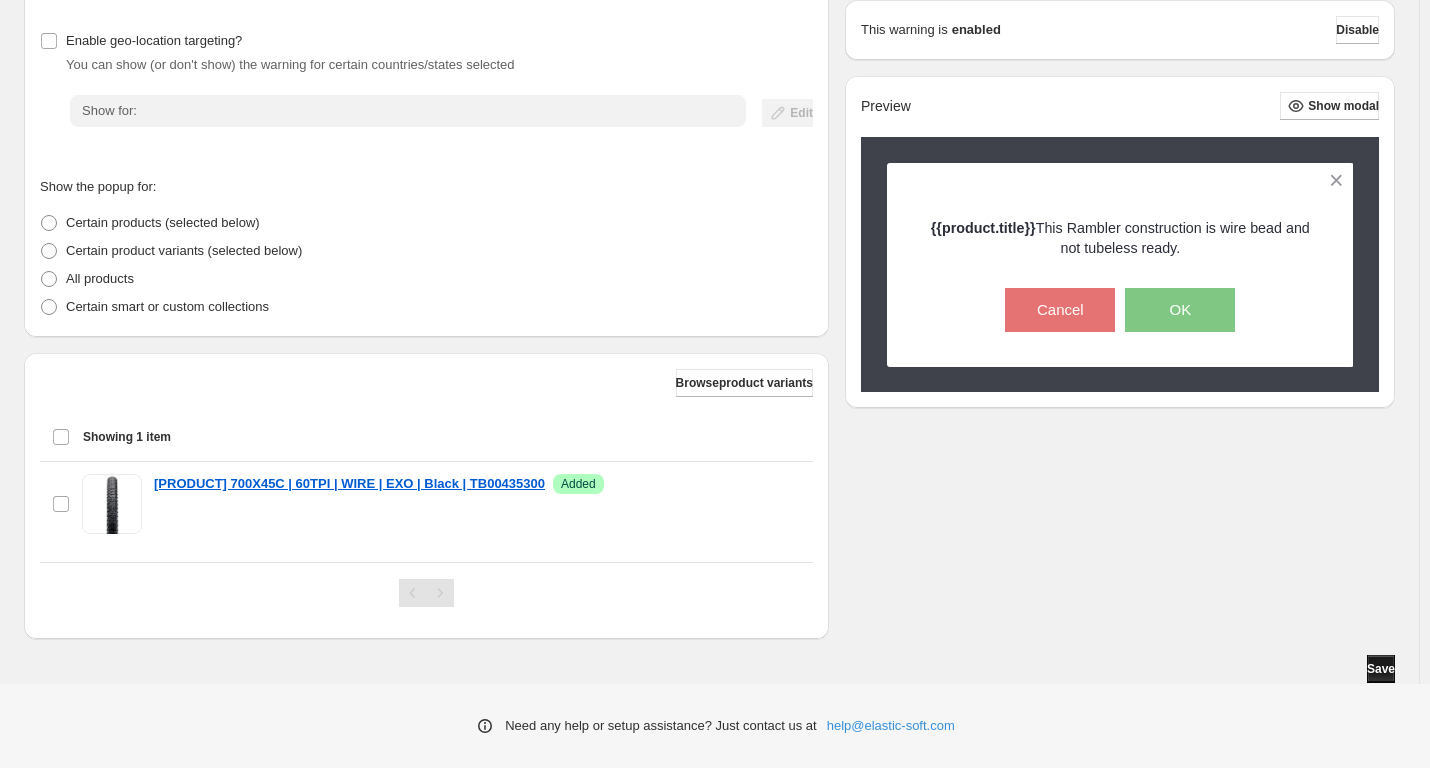 click on "Save" at bounding box center (1381, 669) 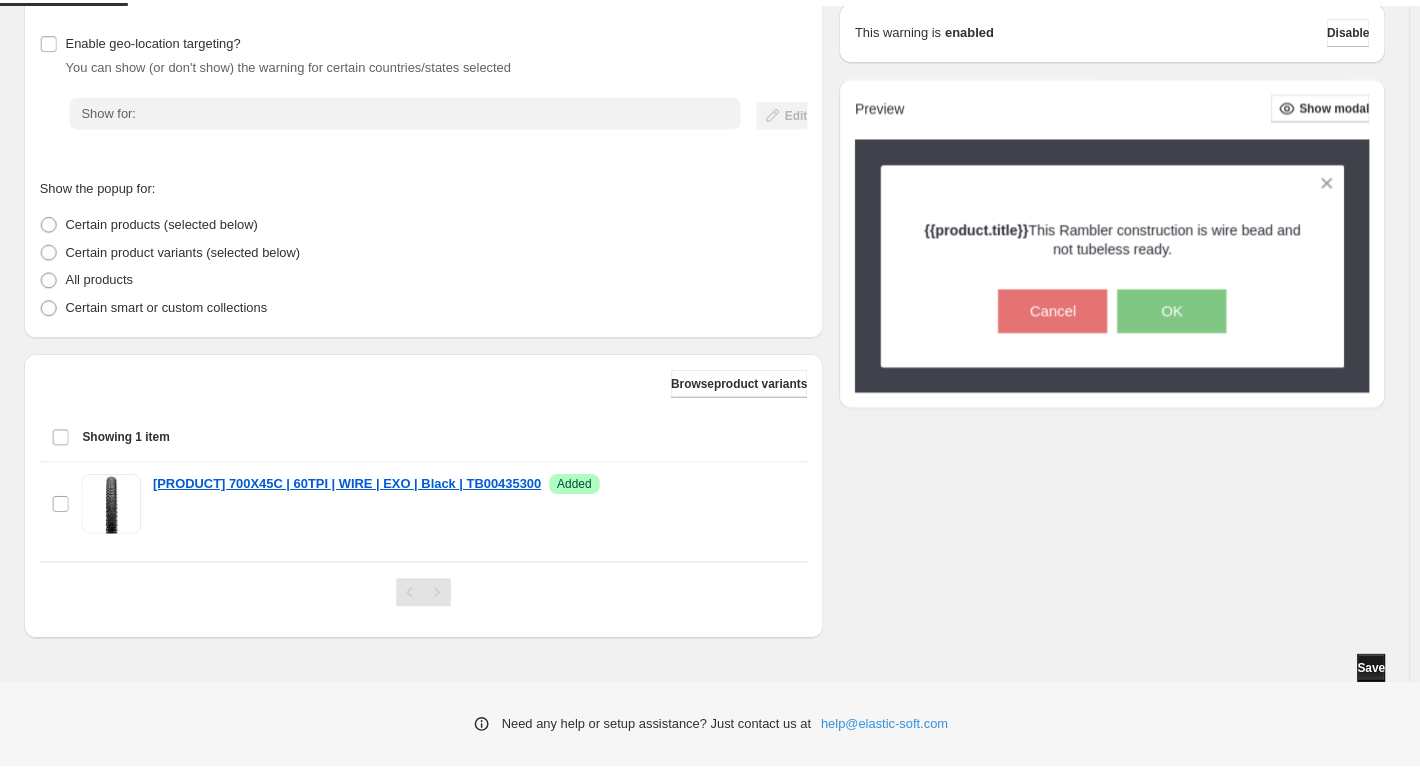 scroll, scrollTop: 0, scrollLeft: 0, axis: both 